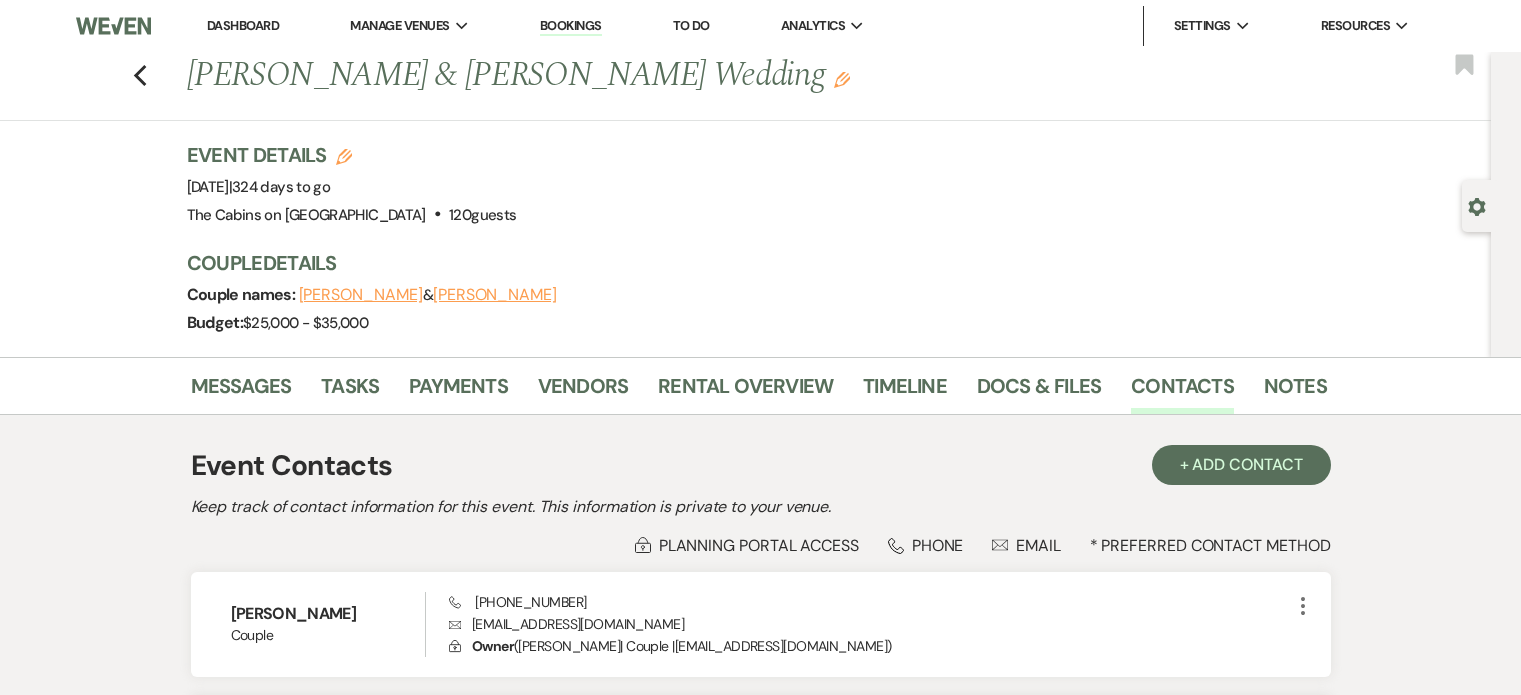 scroll, scrollTop: 0, scrollLeft: 0, axis: both 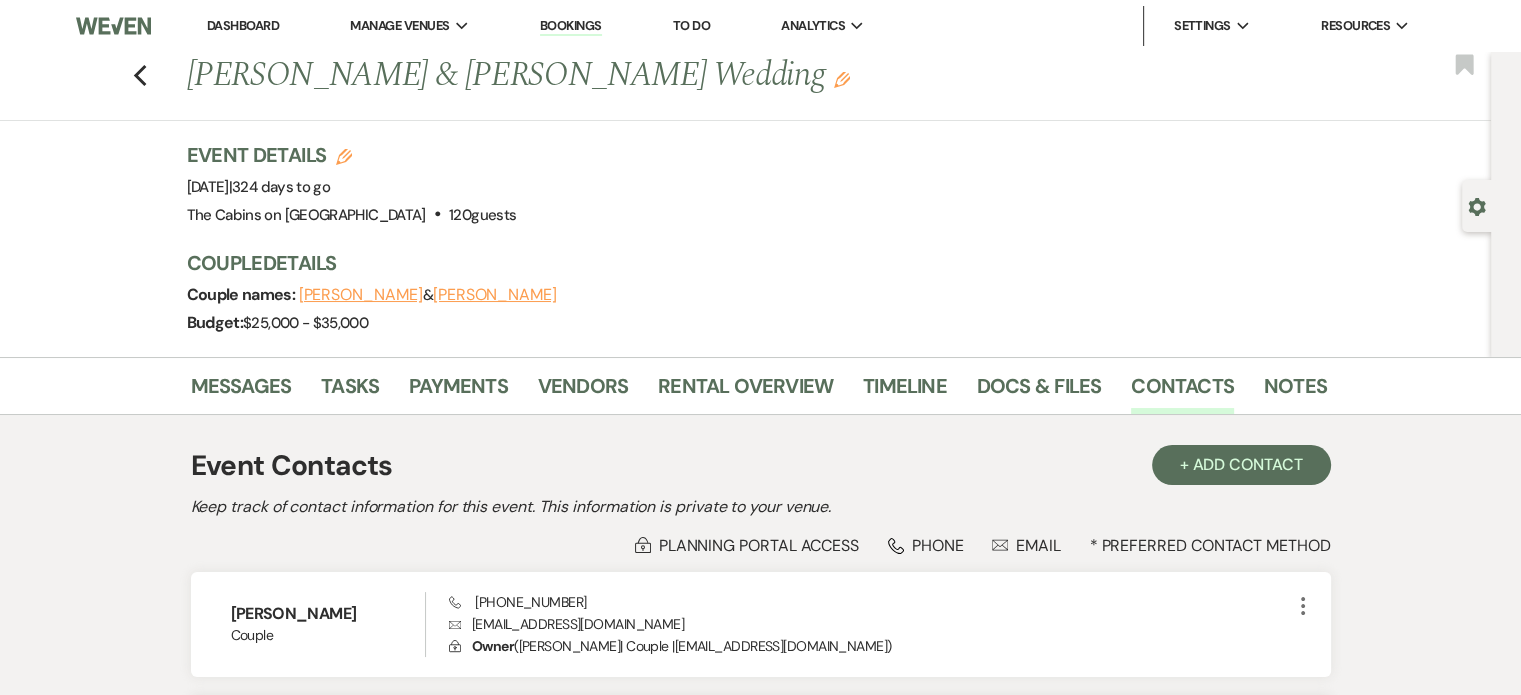 click on "Dashboard" at bounding box center [243, 25] 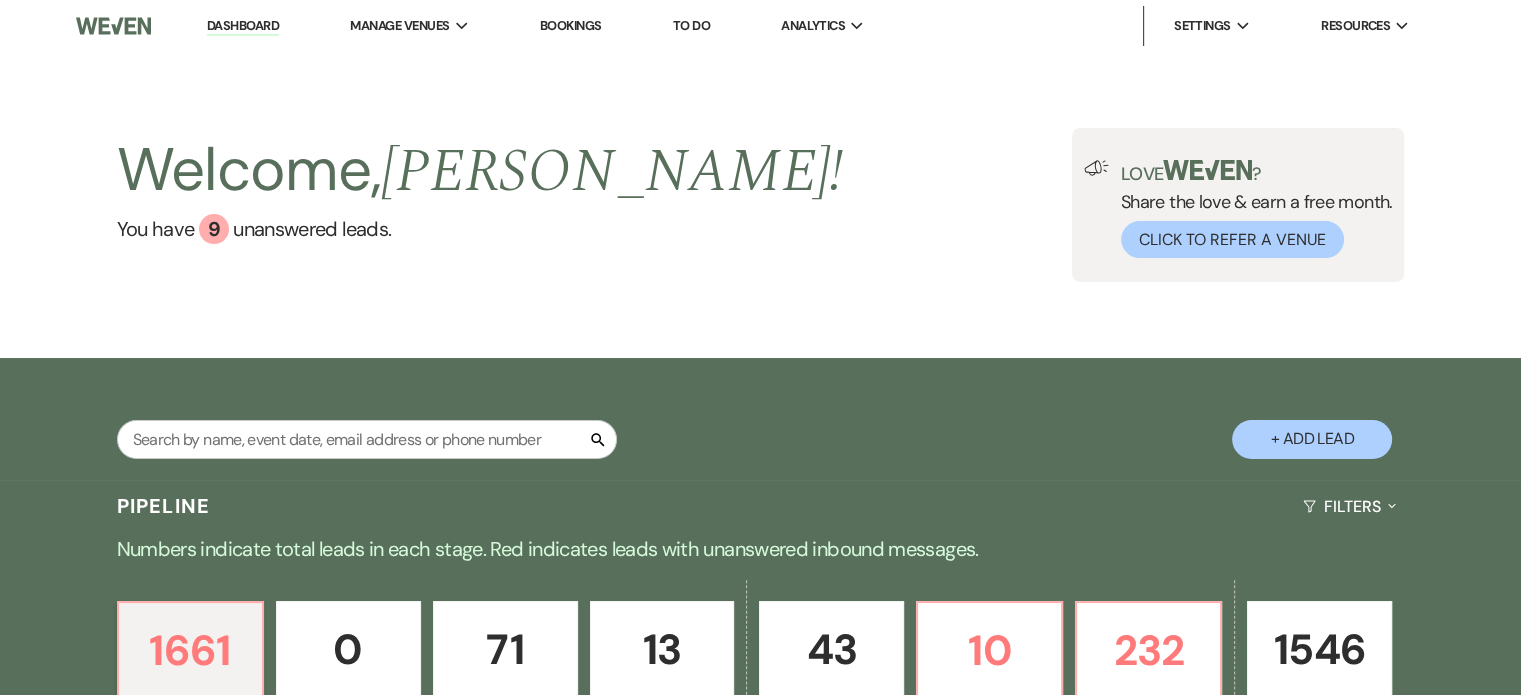 click on "Welcome,  Amanda ! You have   9   unanswered lead s . Love   ?
Share the love & earn a free month.     Click to Refer a Venue" at bounding box center [760, 205] 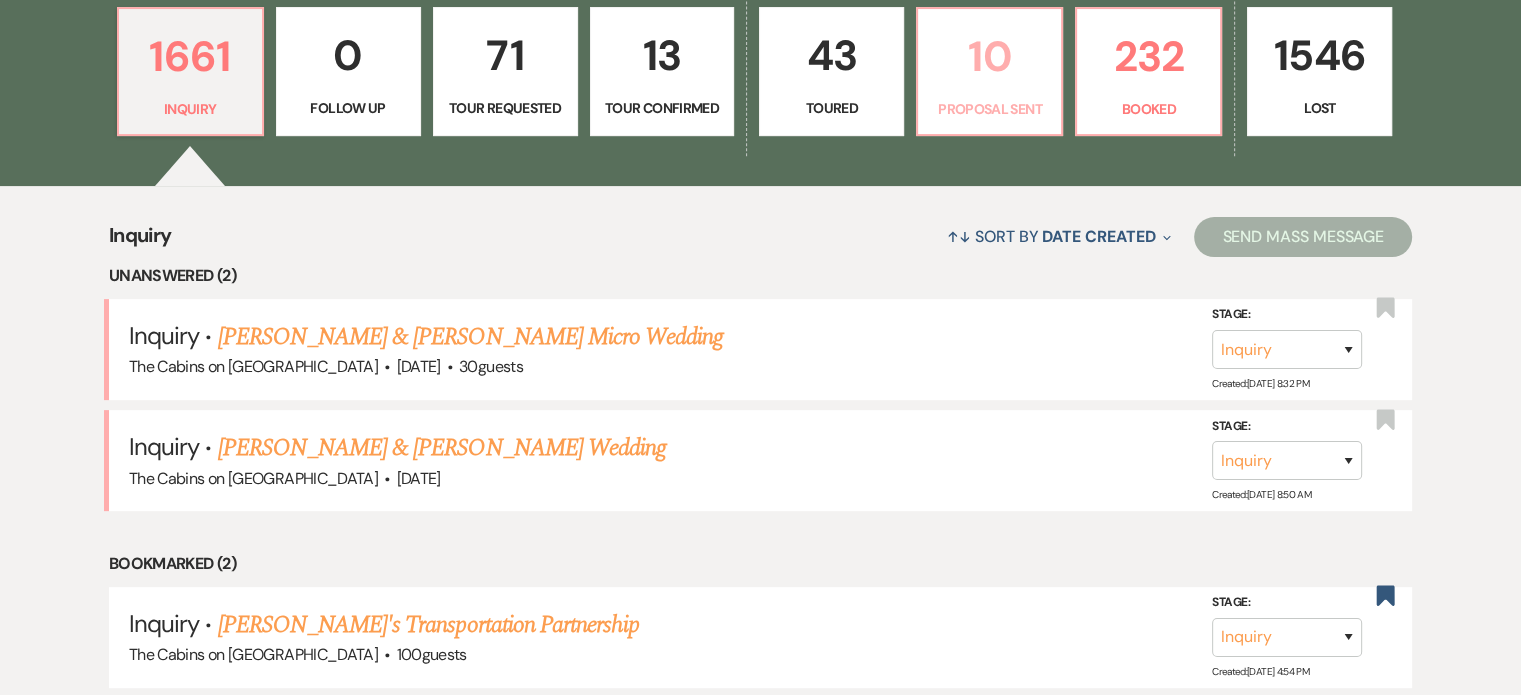 click on "10" at bounding box center (989, 56) 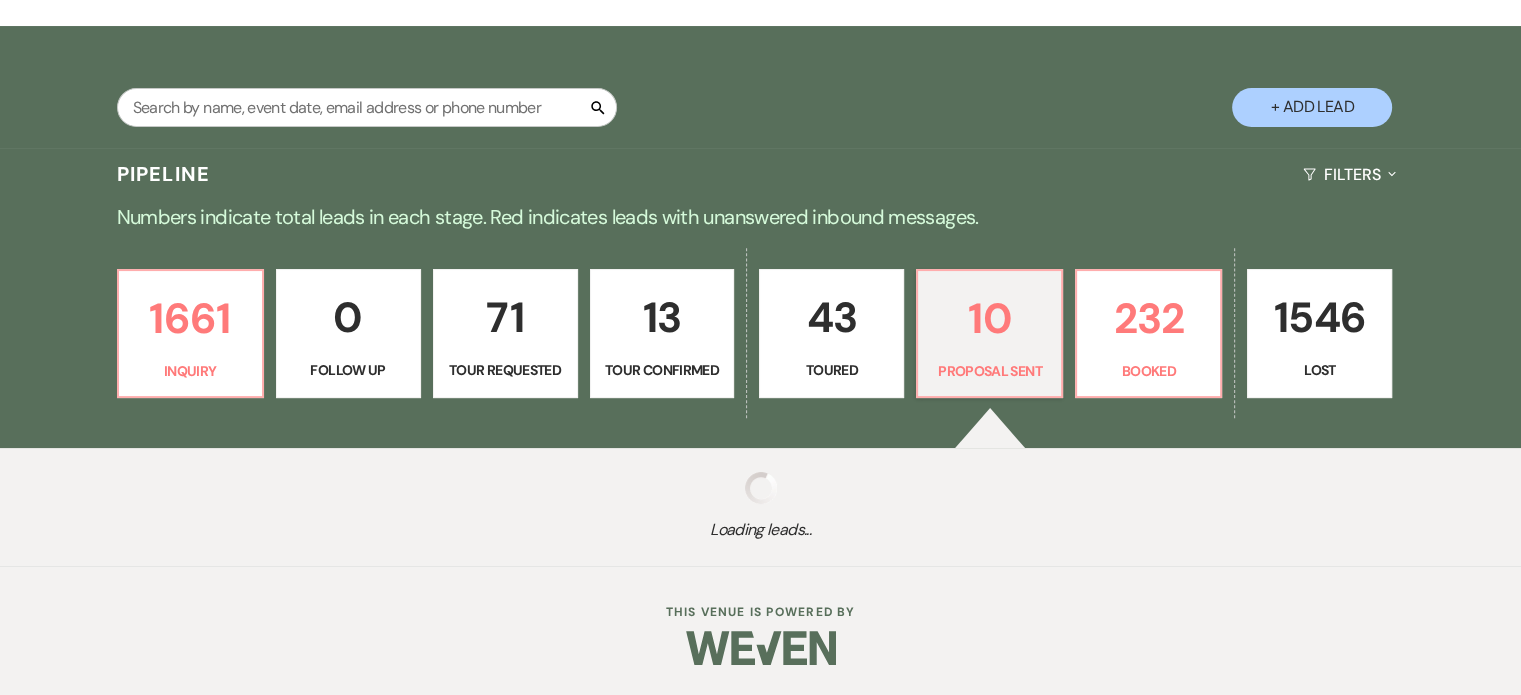 select on "6" 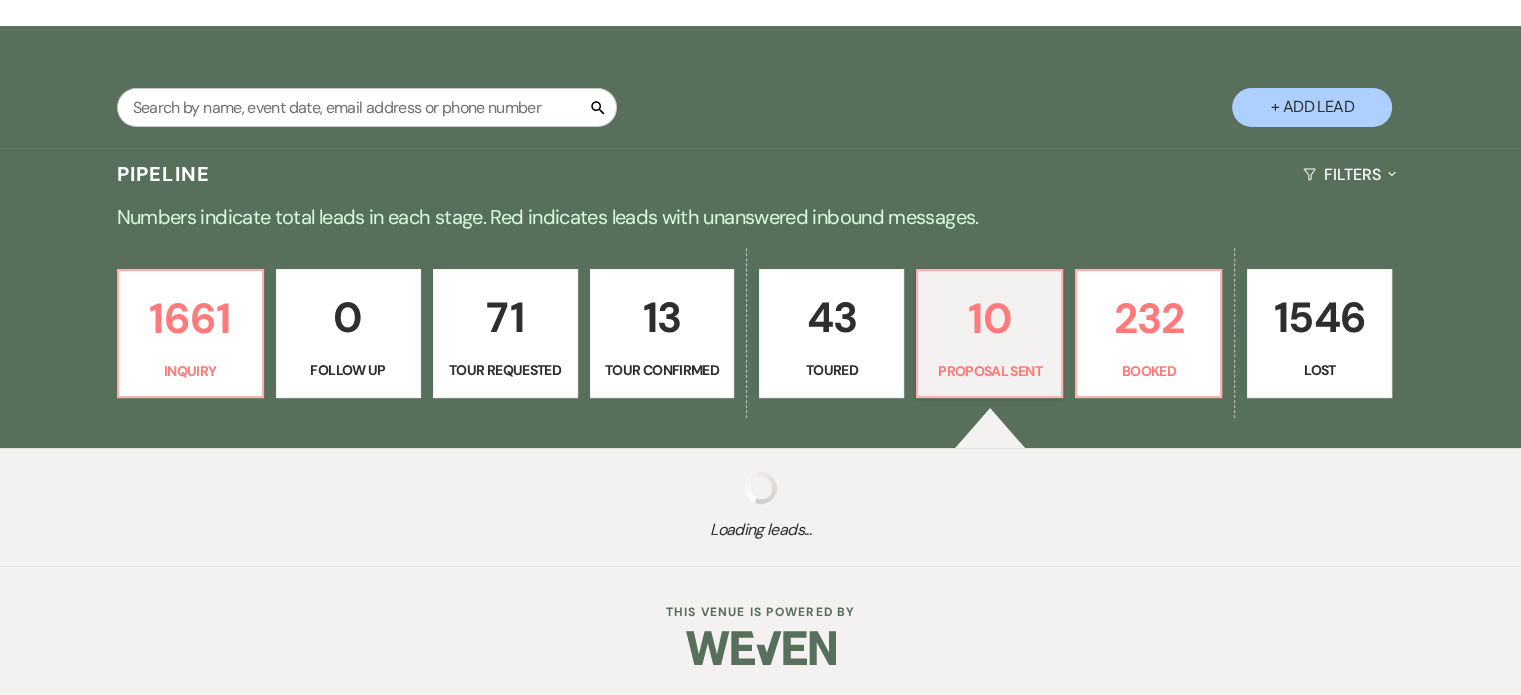 select on "6" 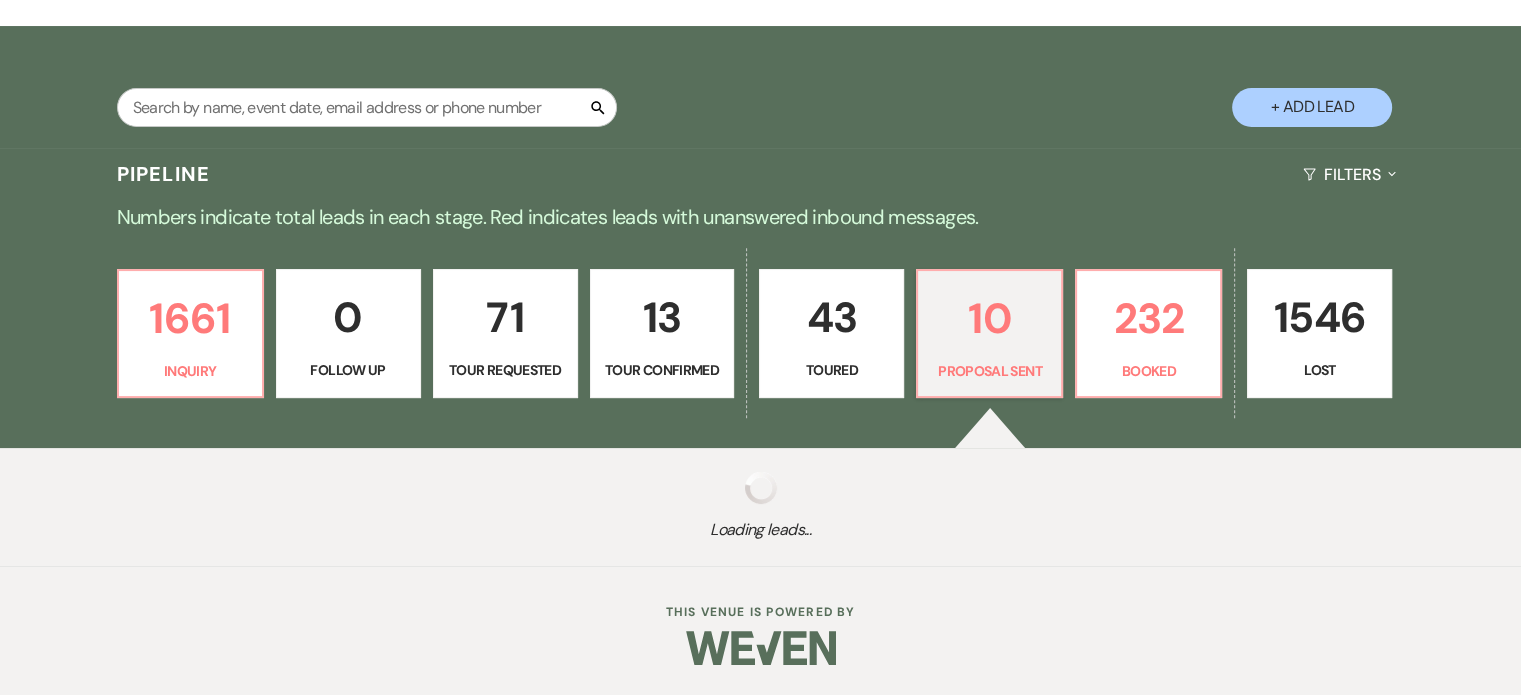 select on "6" 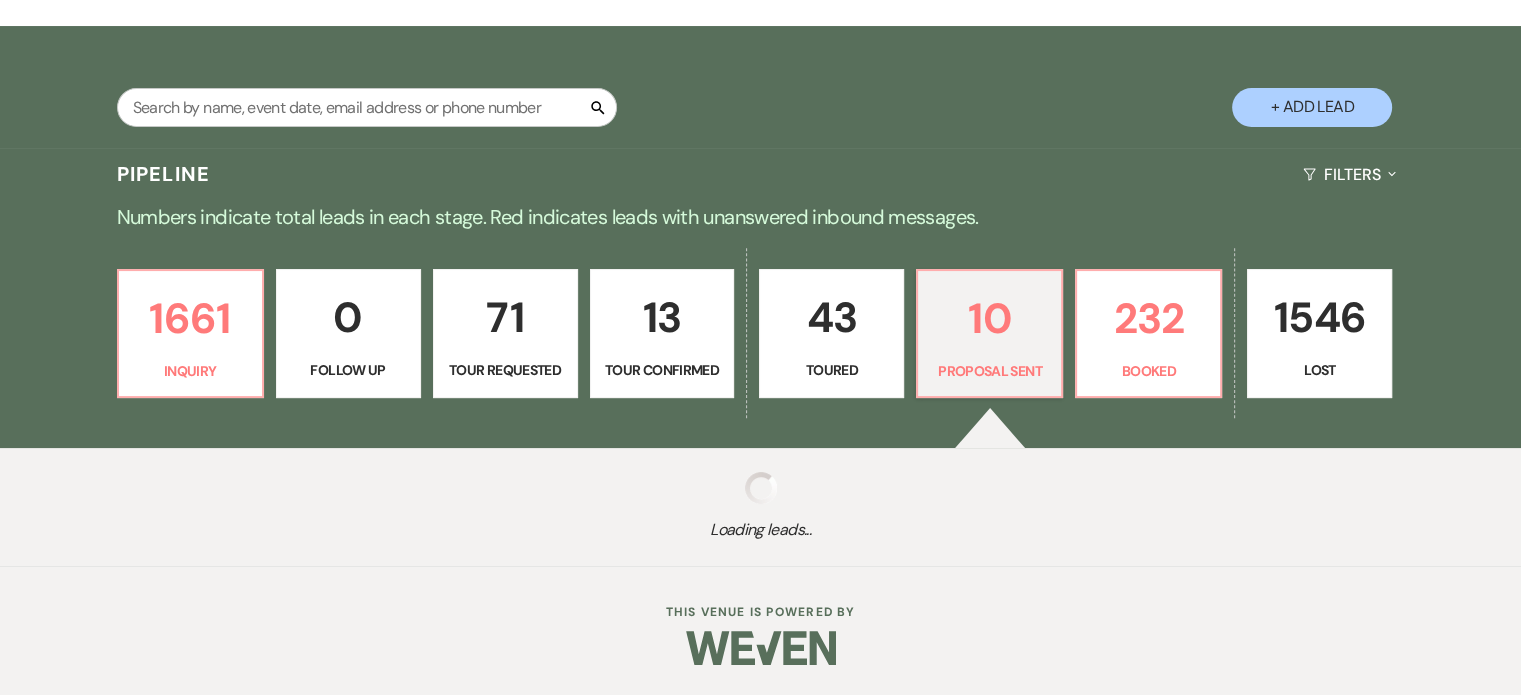 select on "6" 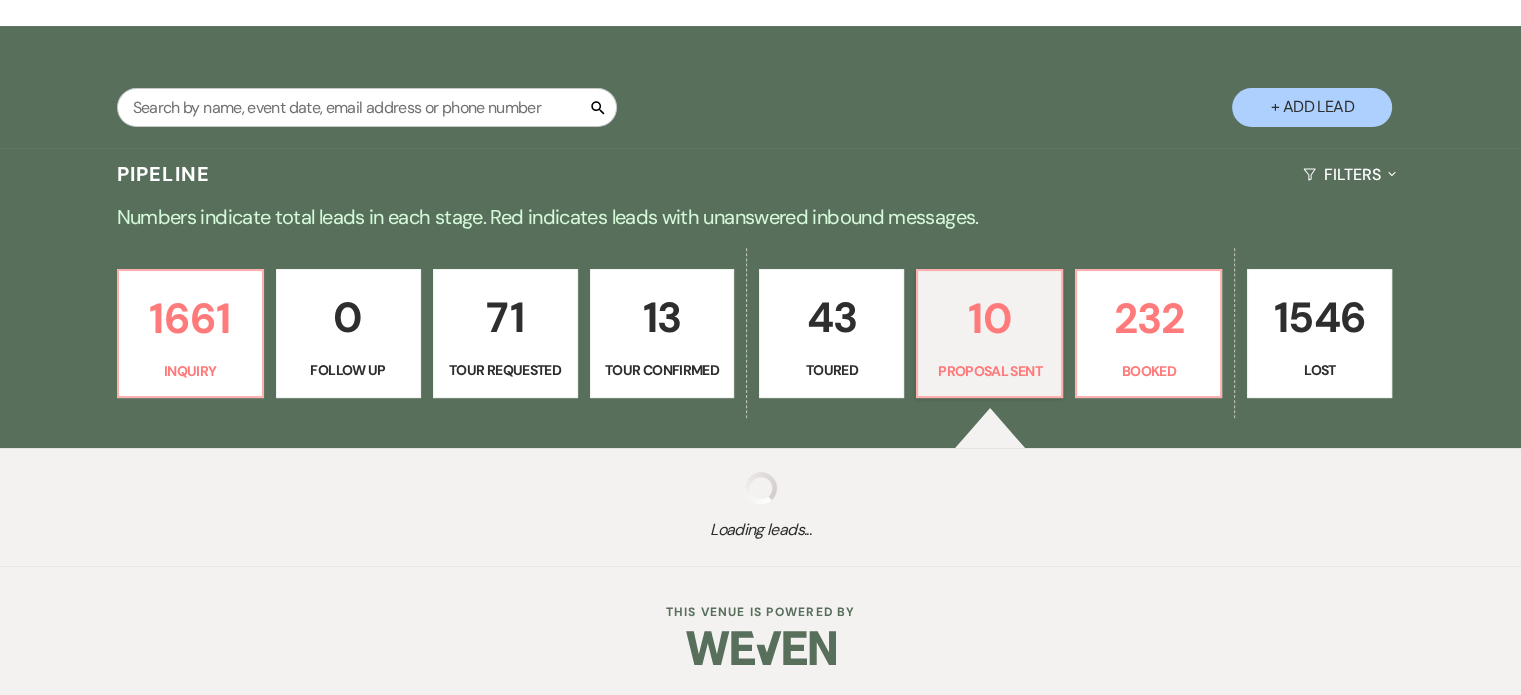 select on "6" 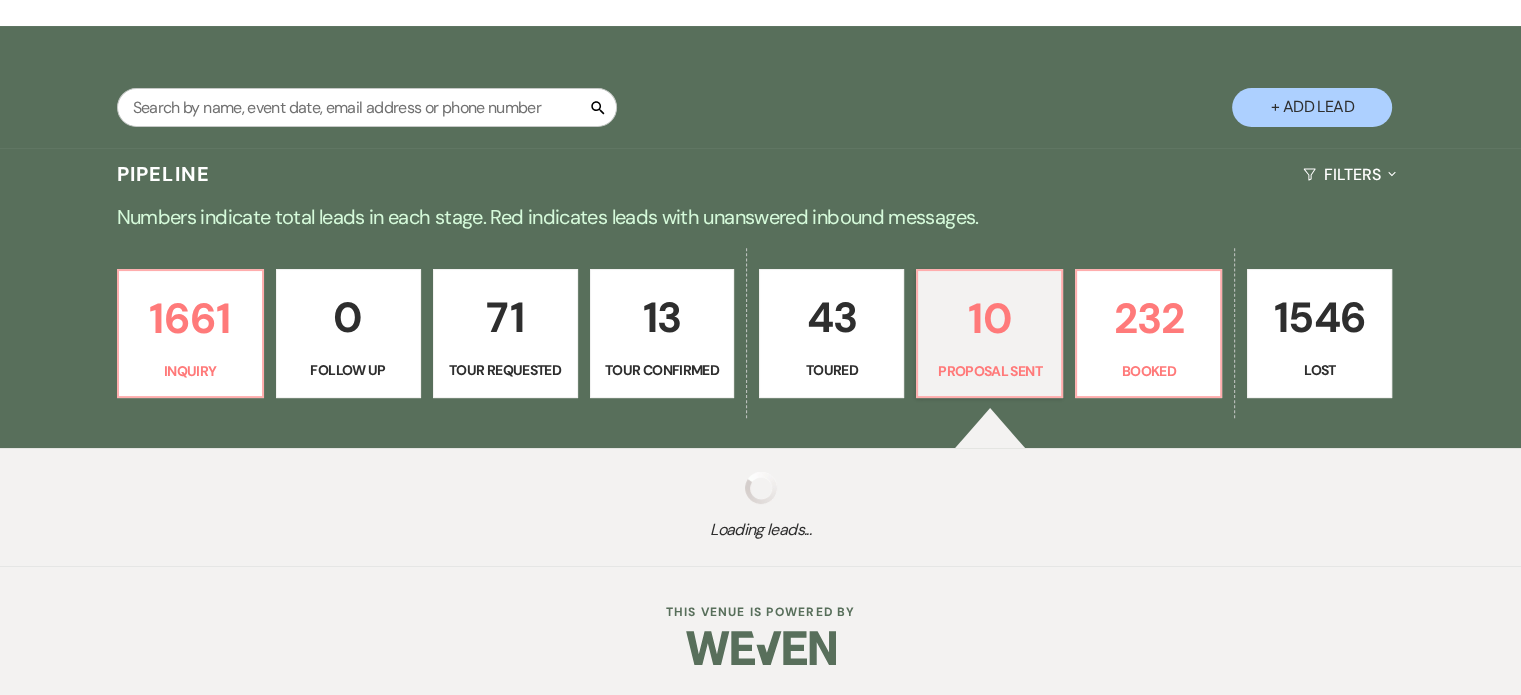 select on "6" 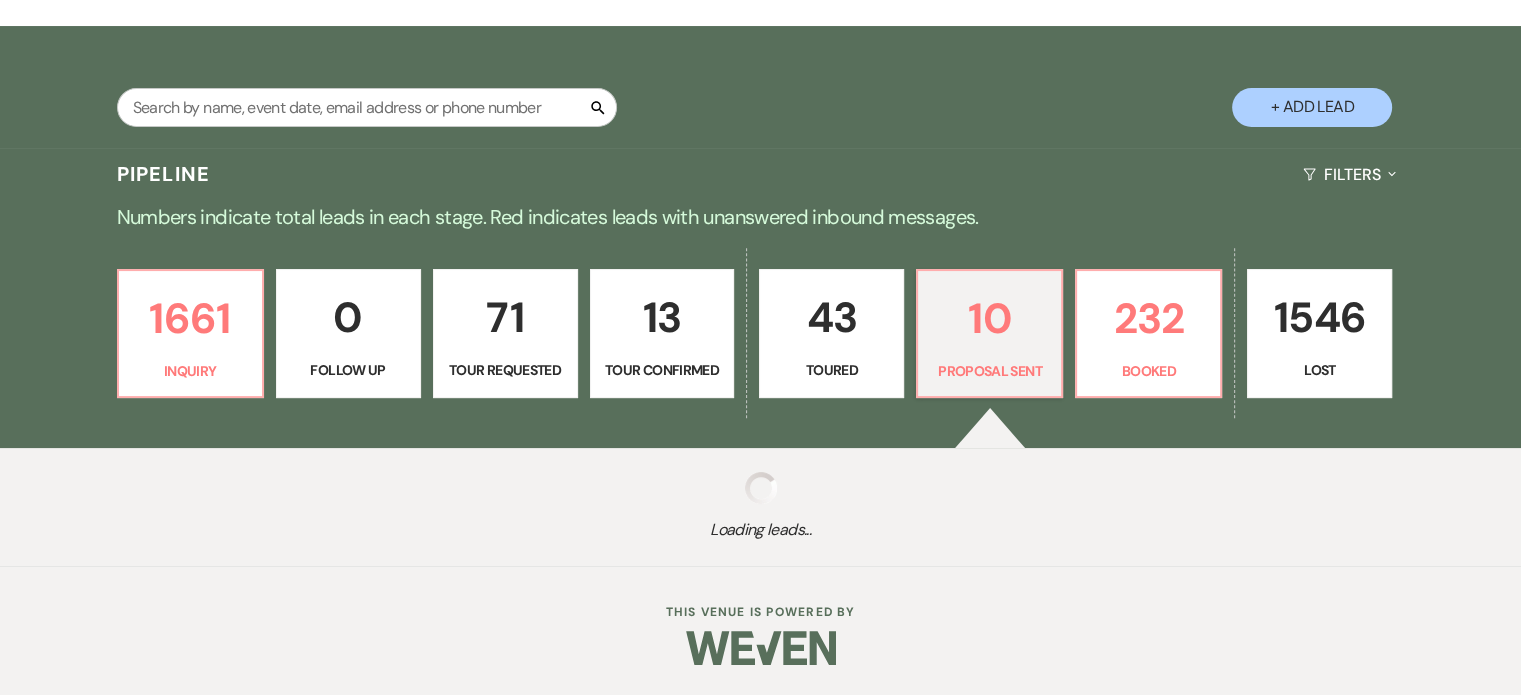 select on "6" 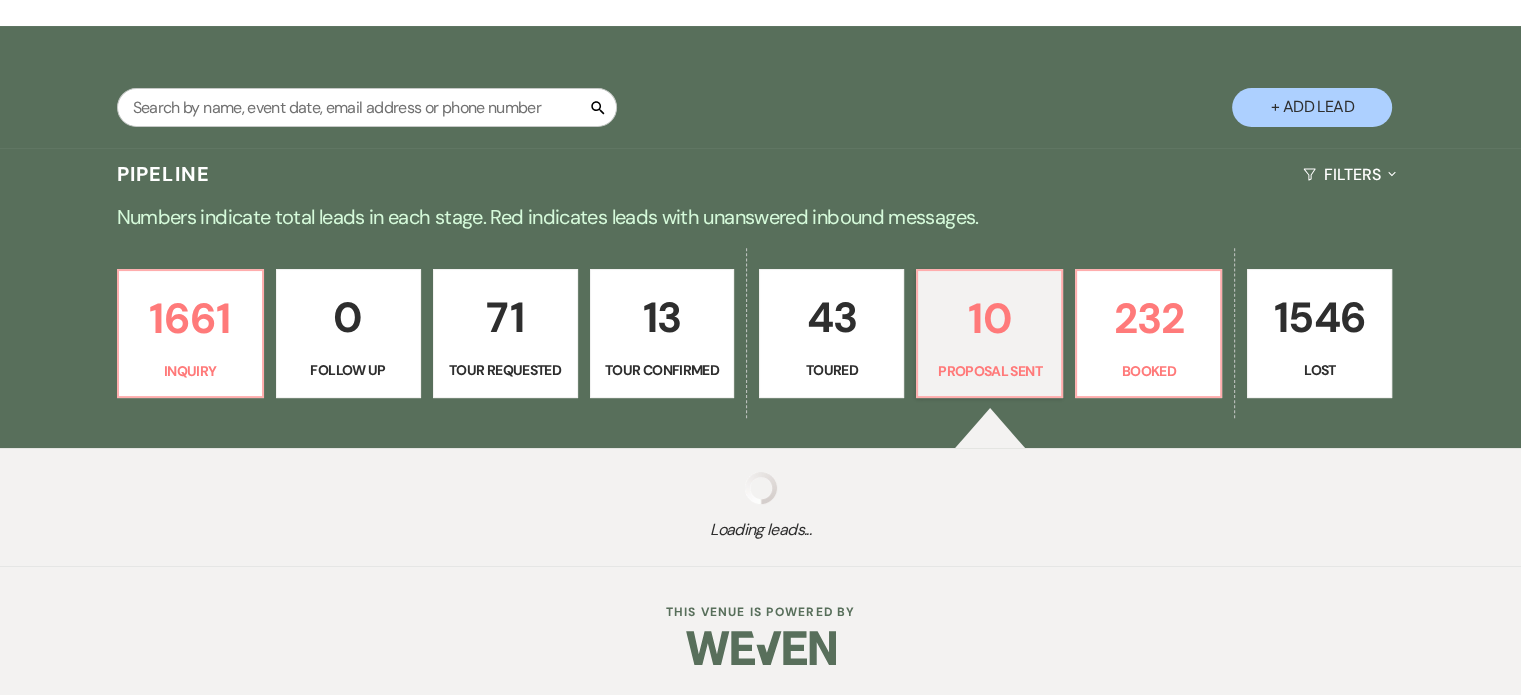select on "6" 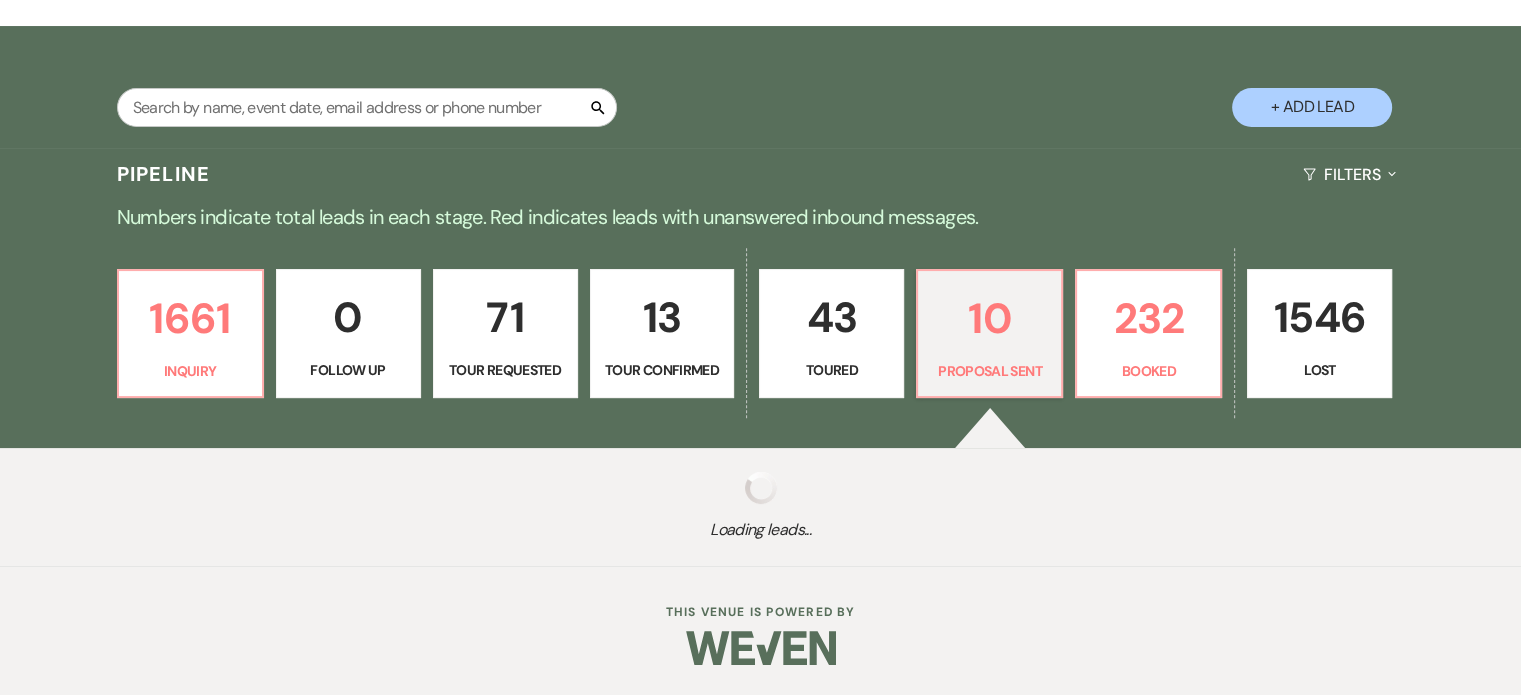 select on "6" 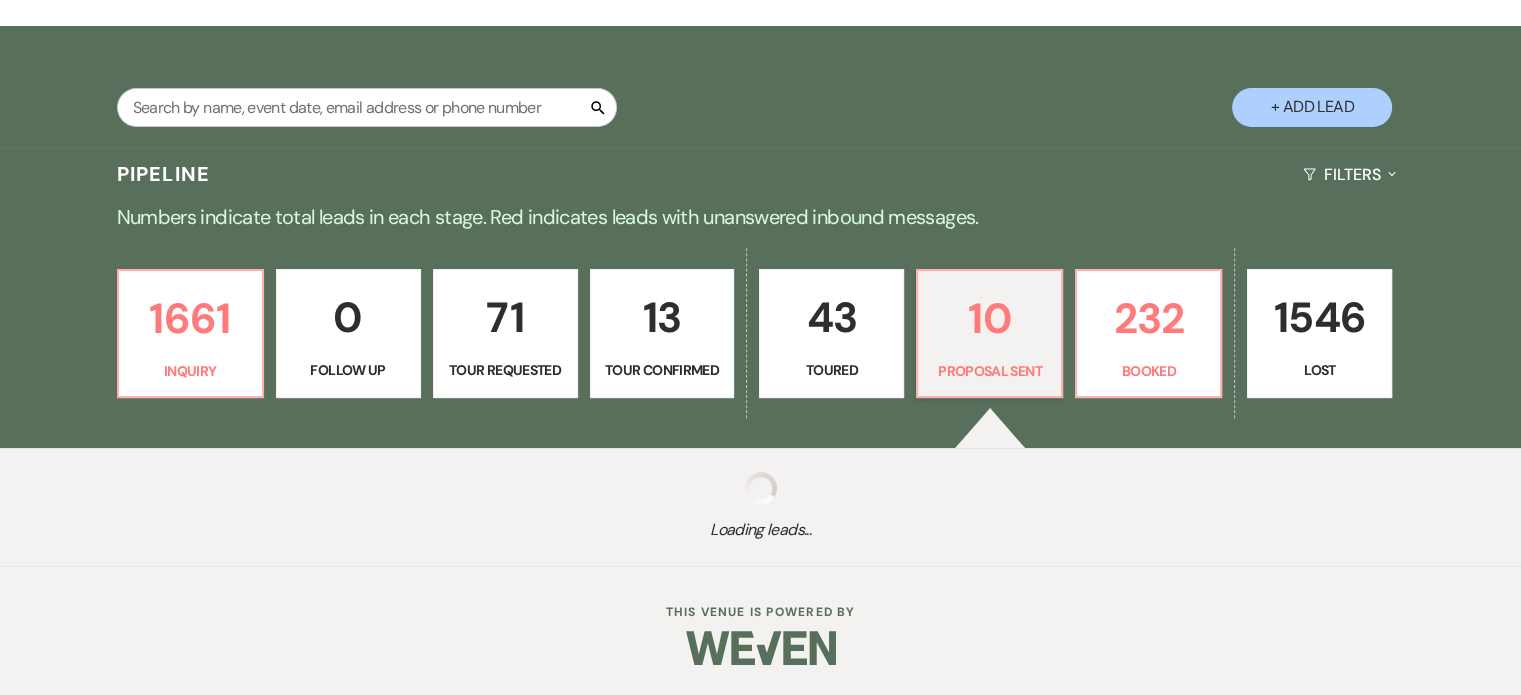 select on "6" 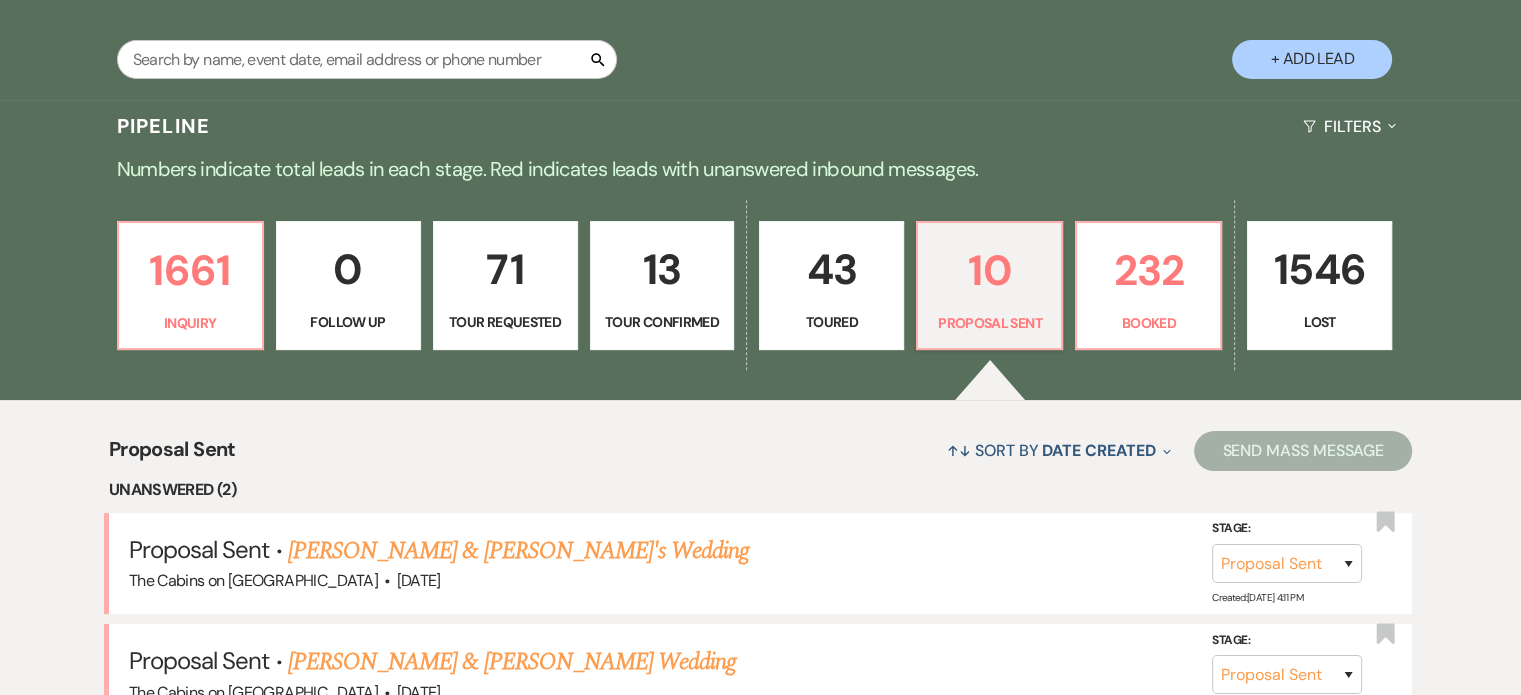 scroll, scrollTop: 594, scrollLeft: 0, axis: vertical 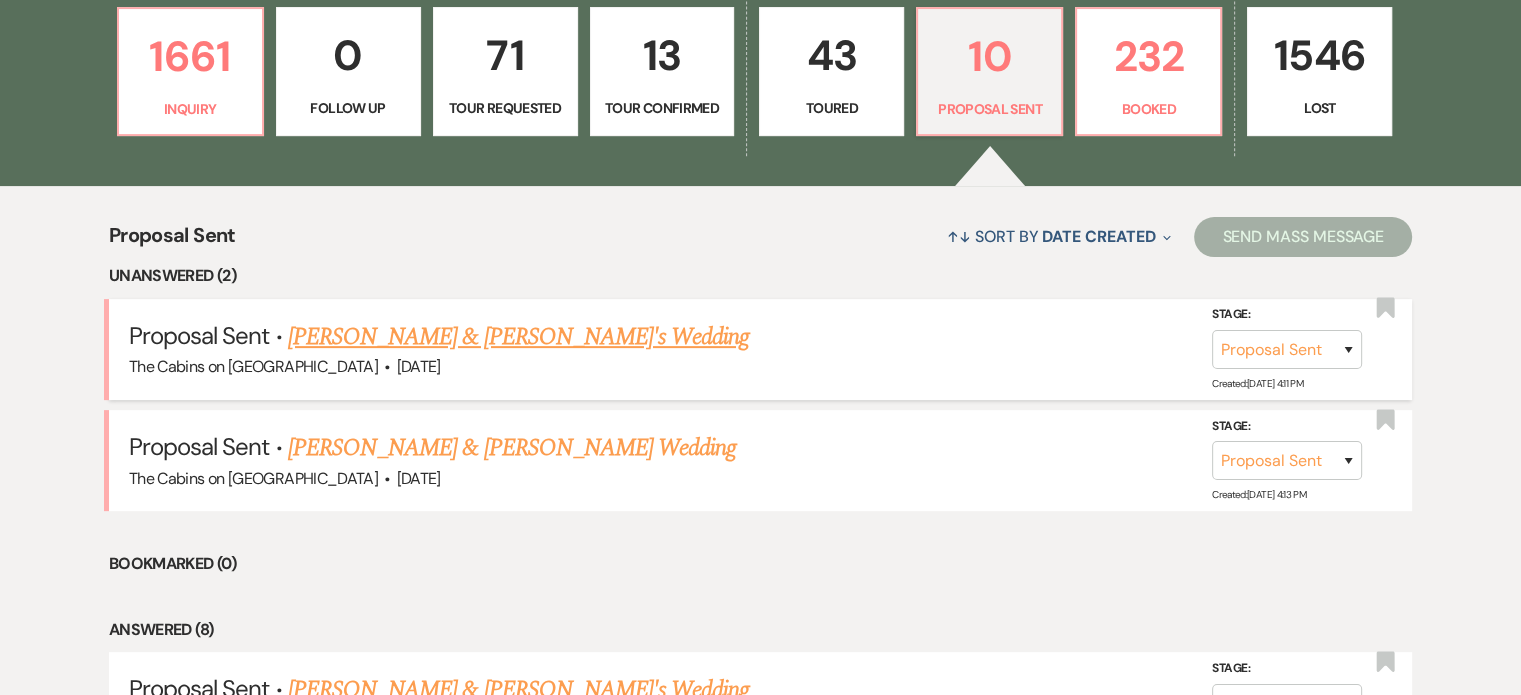 click on "Jasmine & Nathan's Wedding" at bounding box center (519, 337) 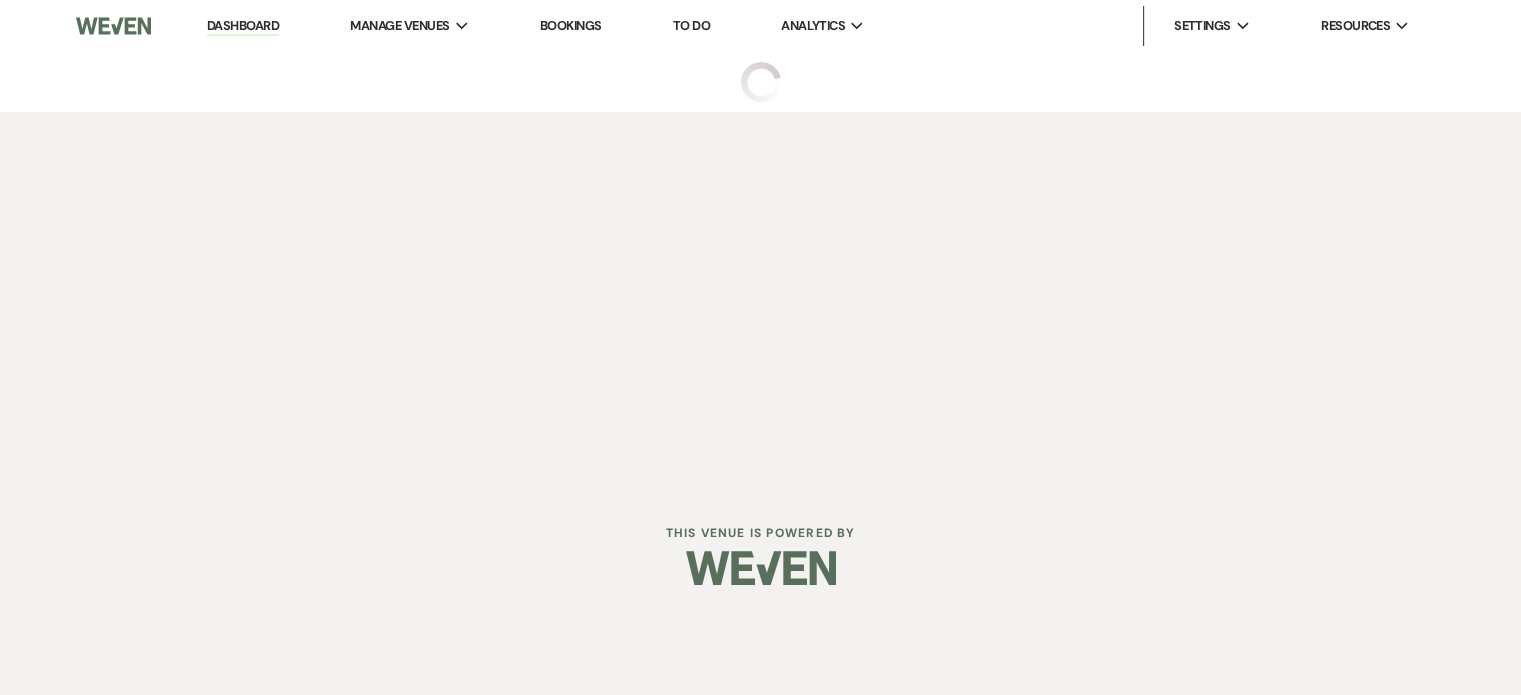 scroll, scrollTop: 0, scrollLeft: 0, axis: both 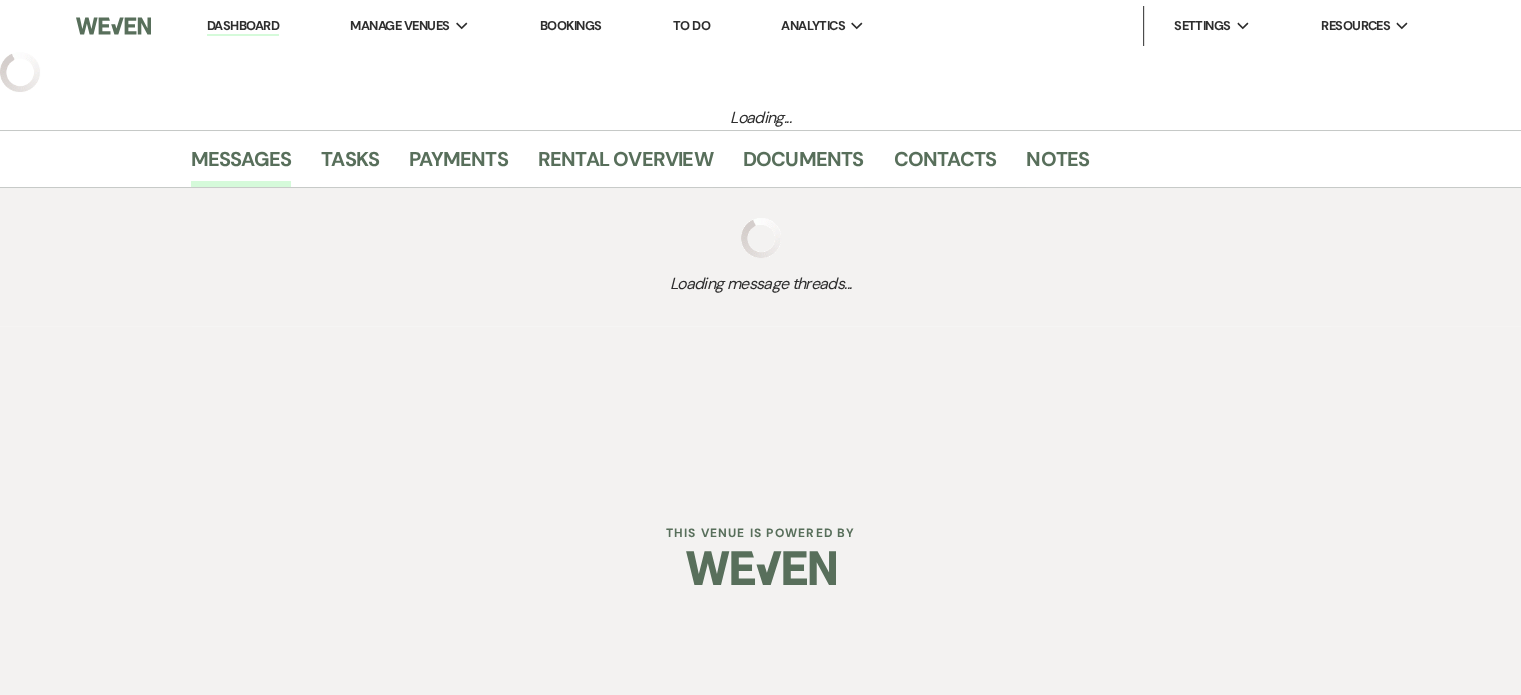 select on "6" 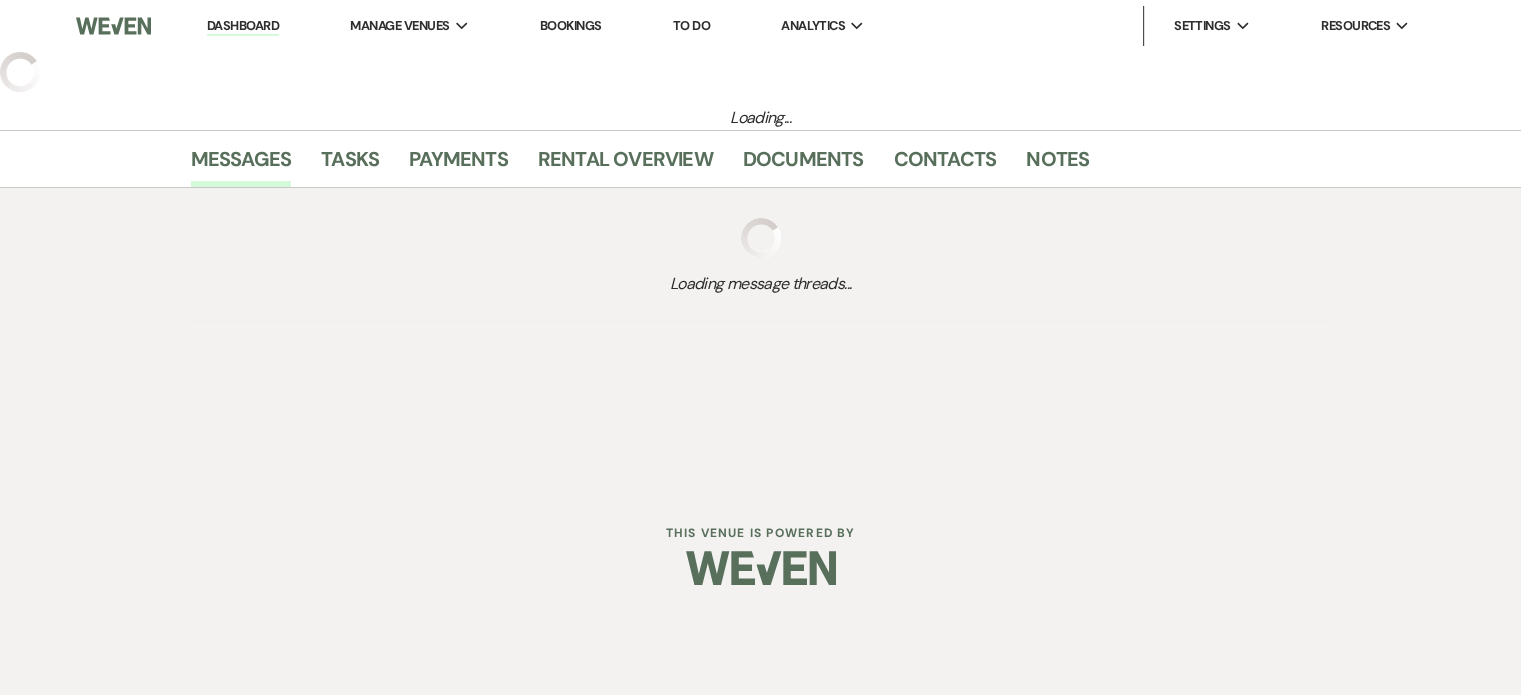 select on "5" 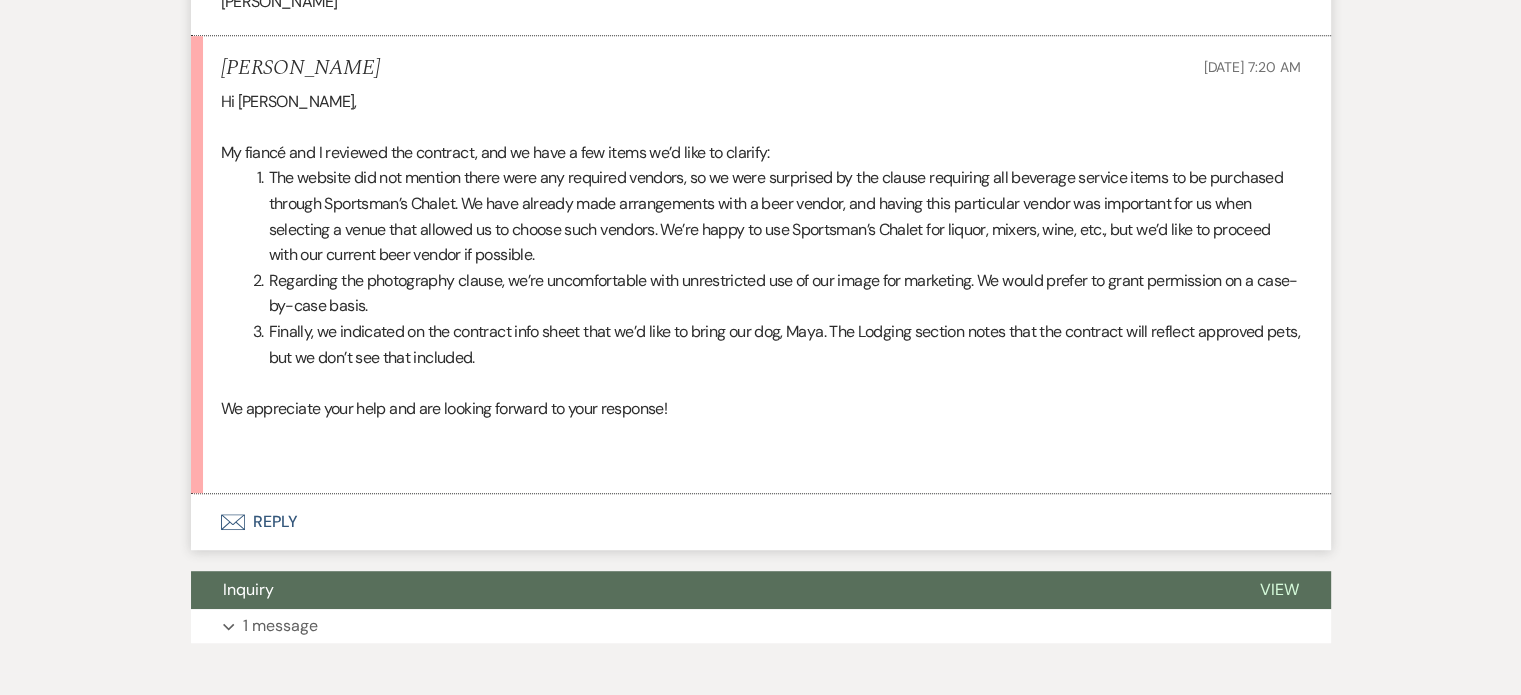 scroll, scrollTop: 1136, scrollLeft: 0, axis: vertical 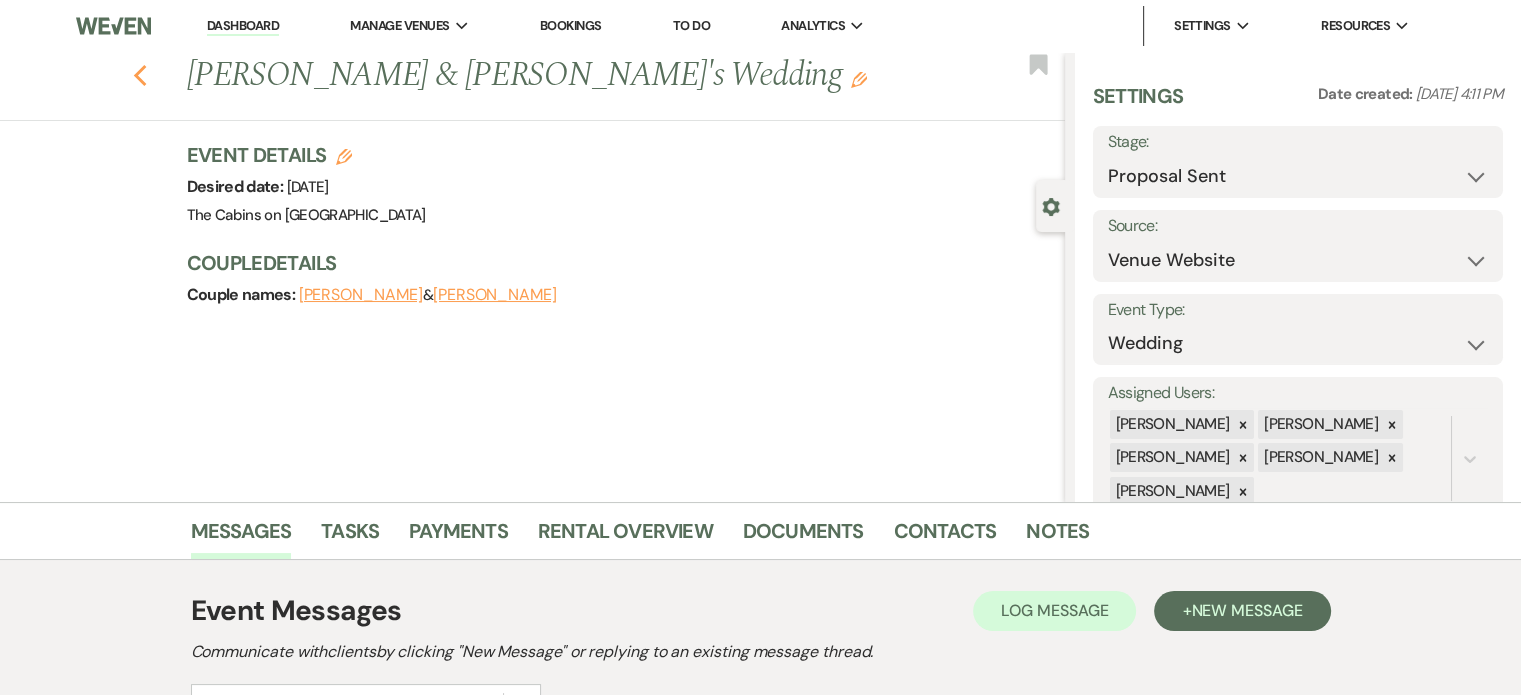 click 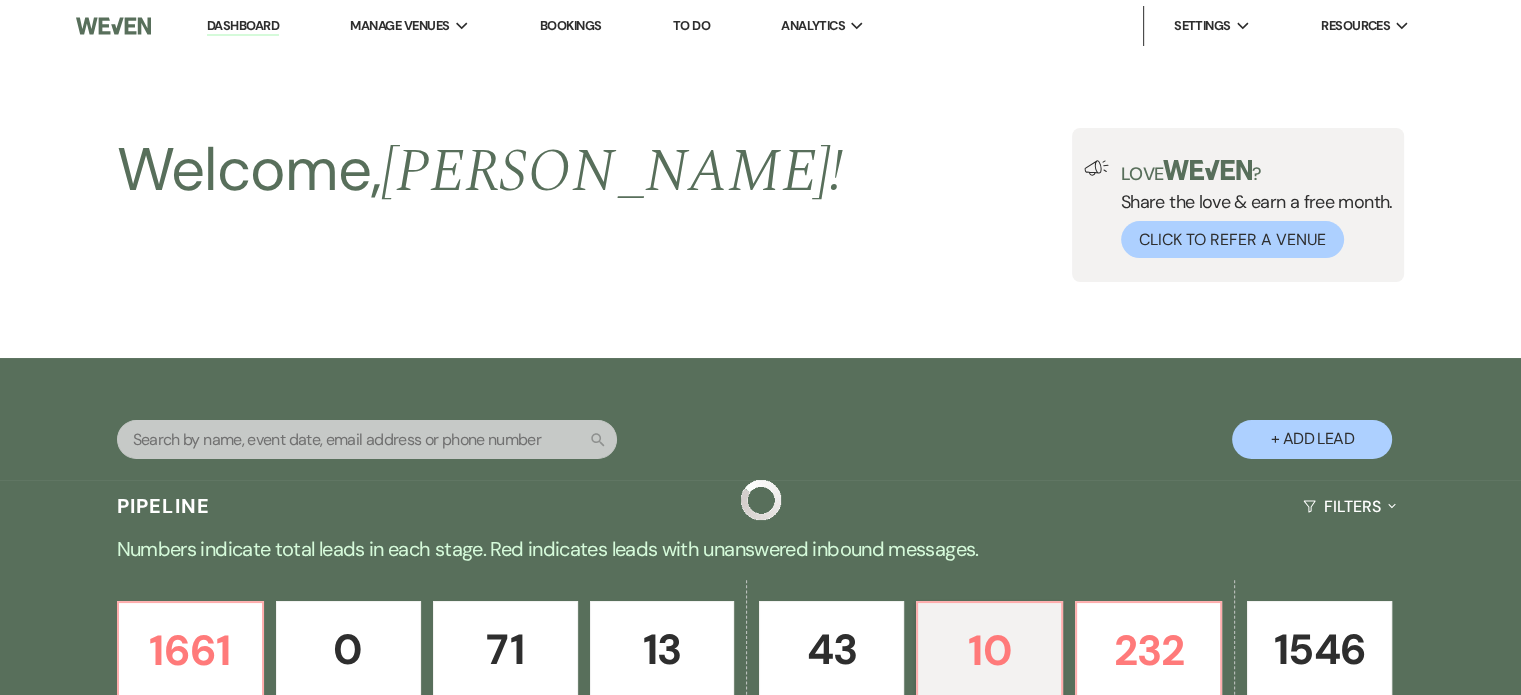 scroll, scrollTop: 594, scrollLeft: 0, axis: vertical 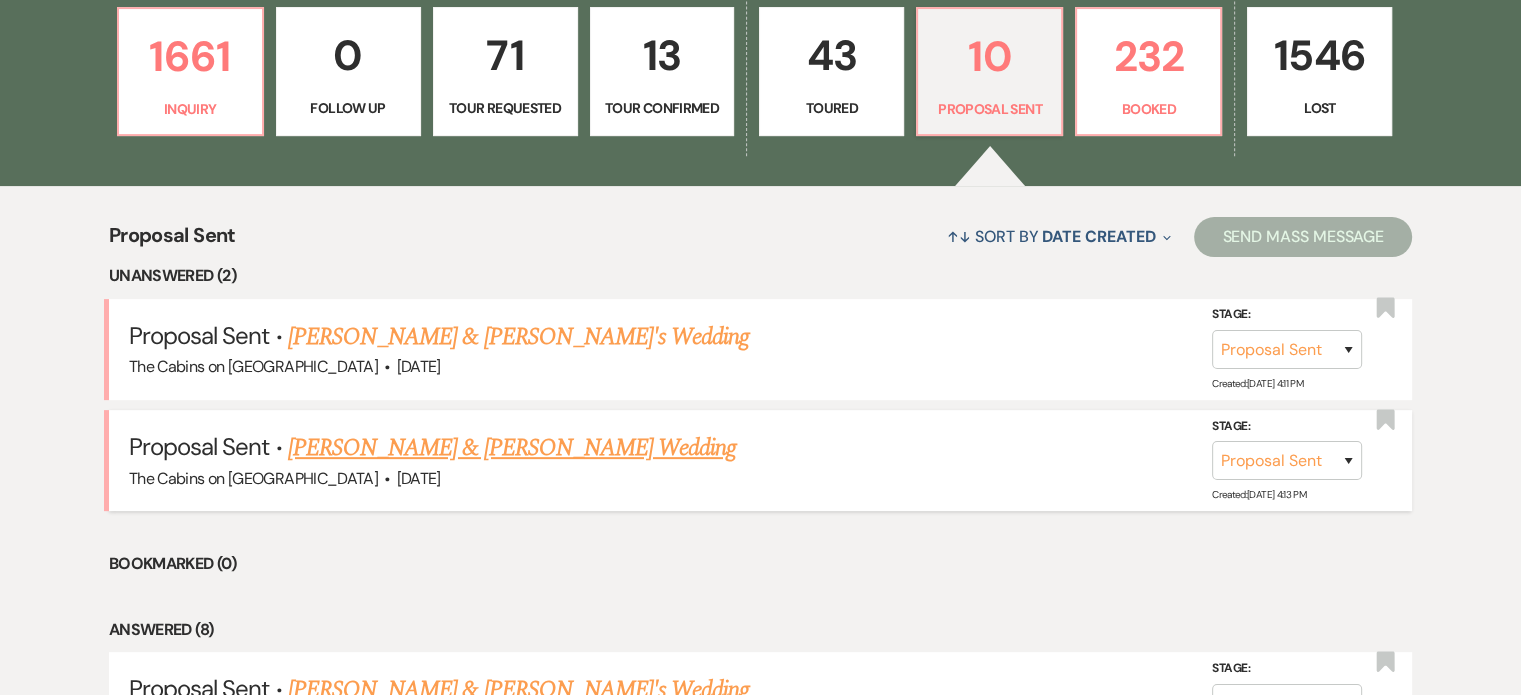 click on "Dylan Rasmussen & Olivia Teliha's Wedding" at bounding box center (512, 448) 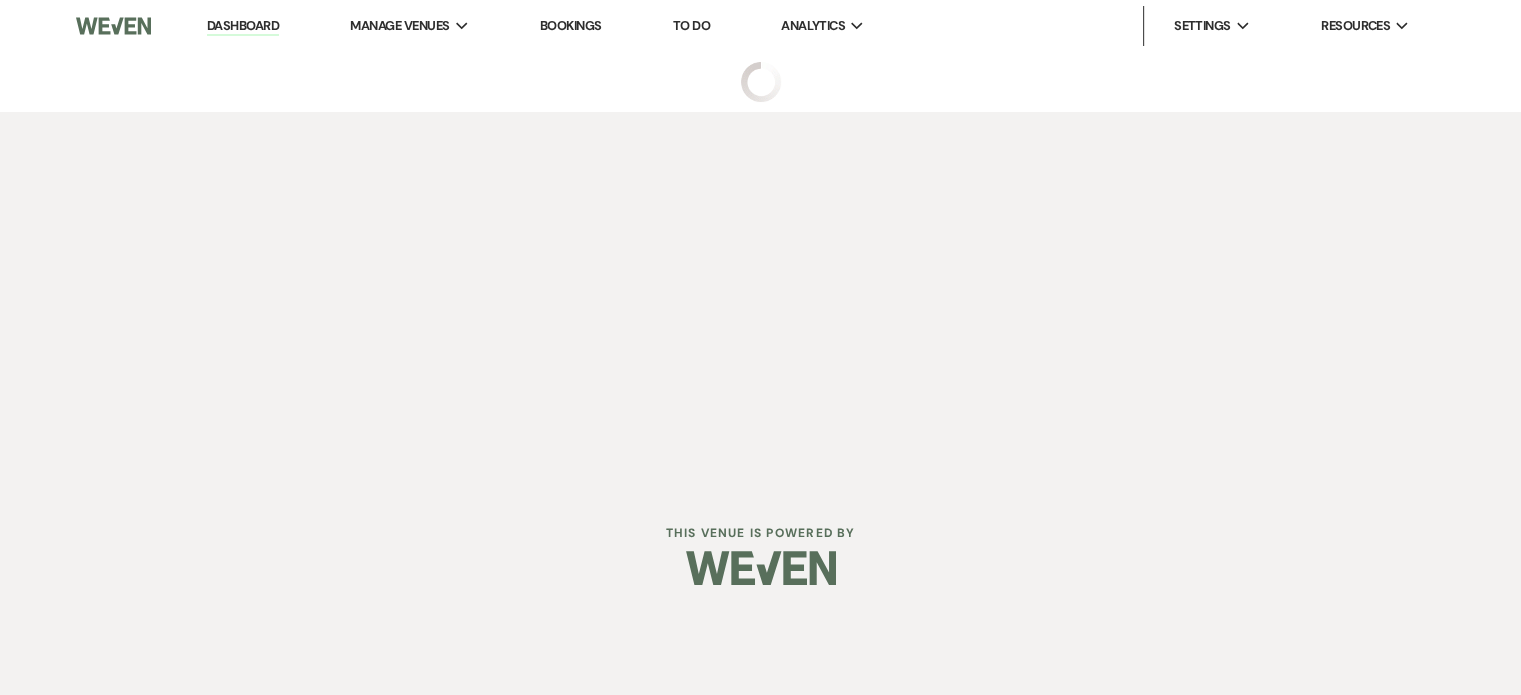 scroll, scrollTop: 0, scrollLeft: 0, axis: both 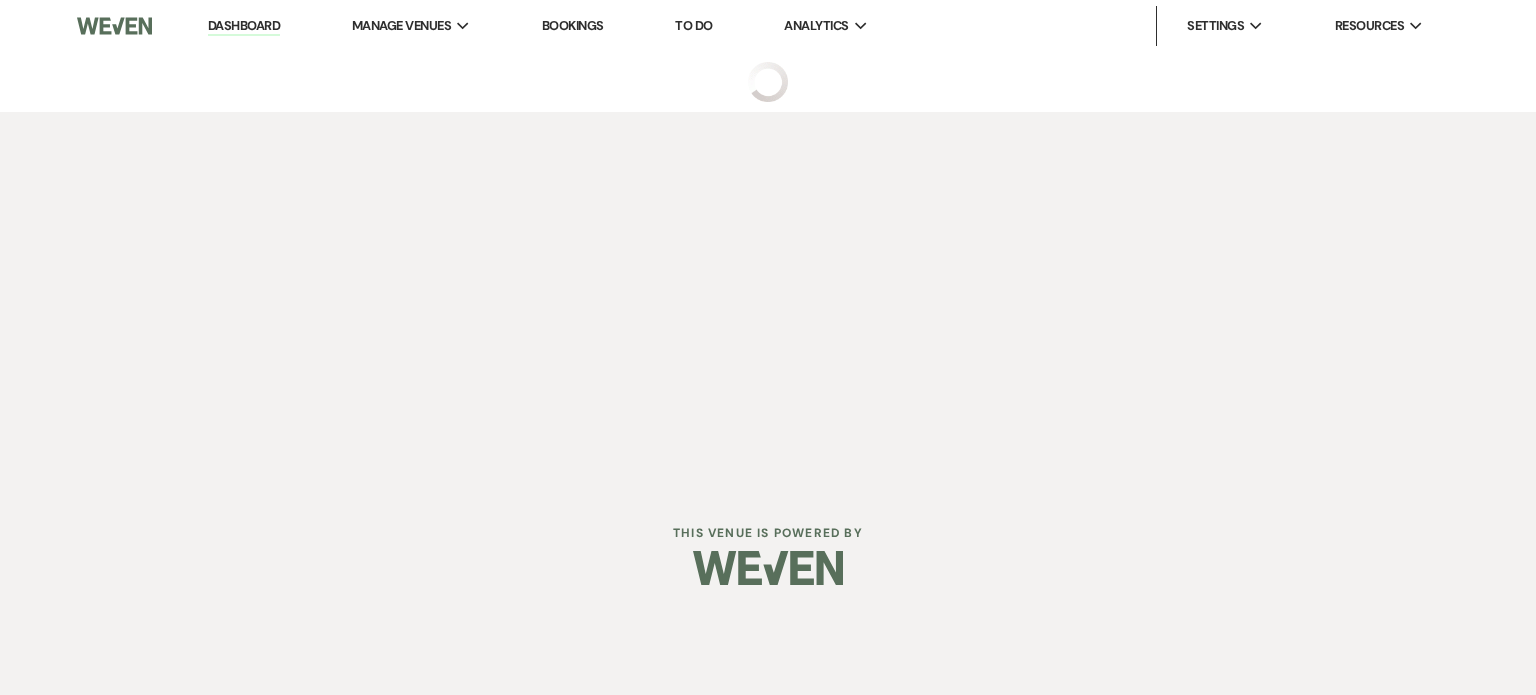 select on "6" 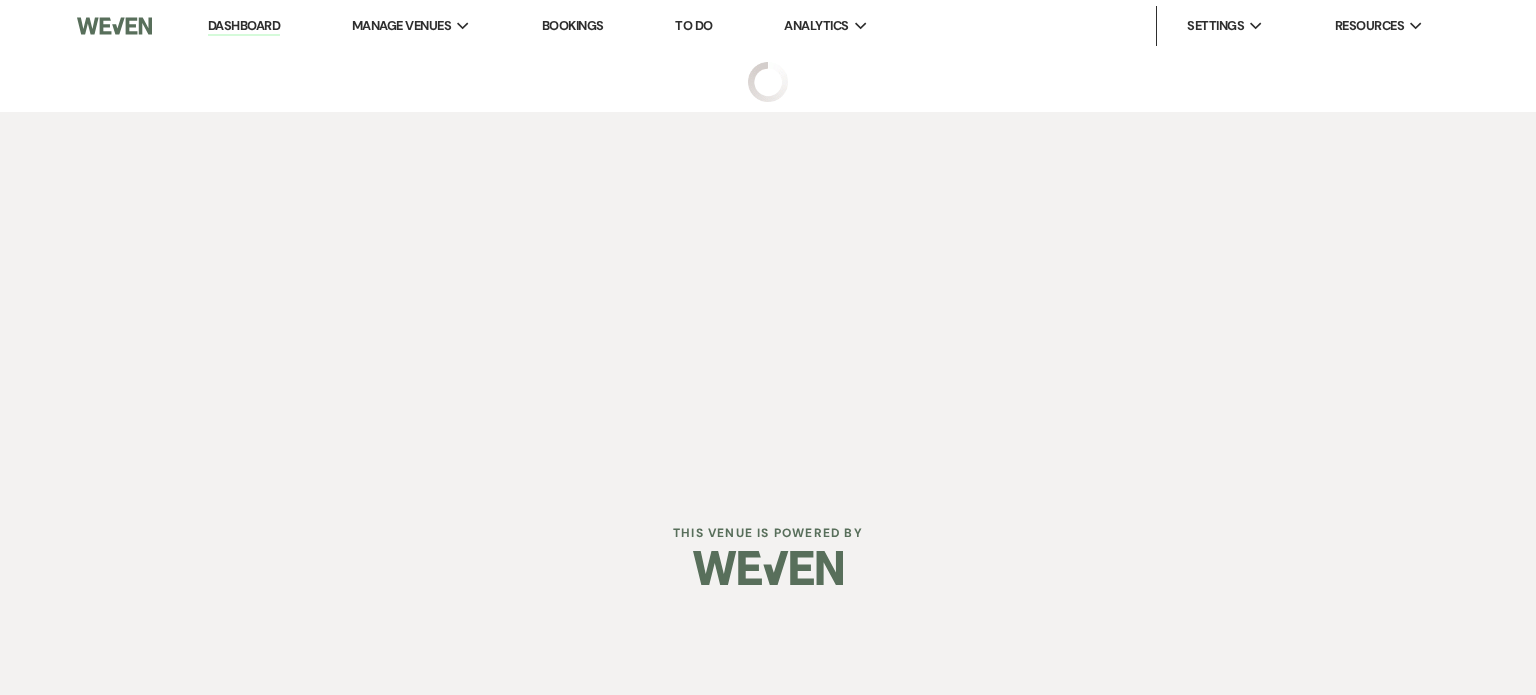 select on "5" 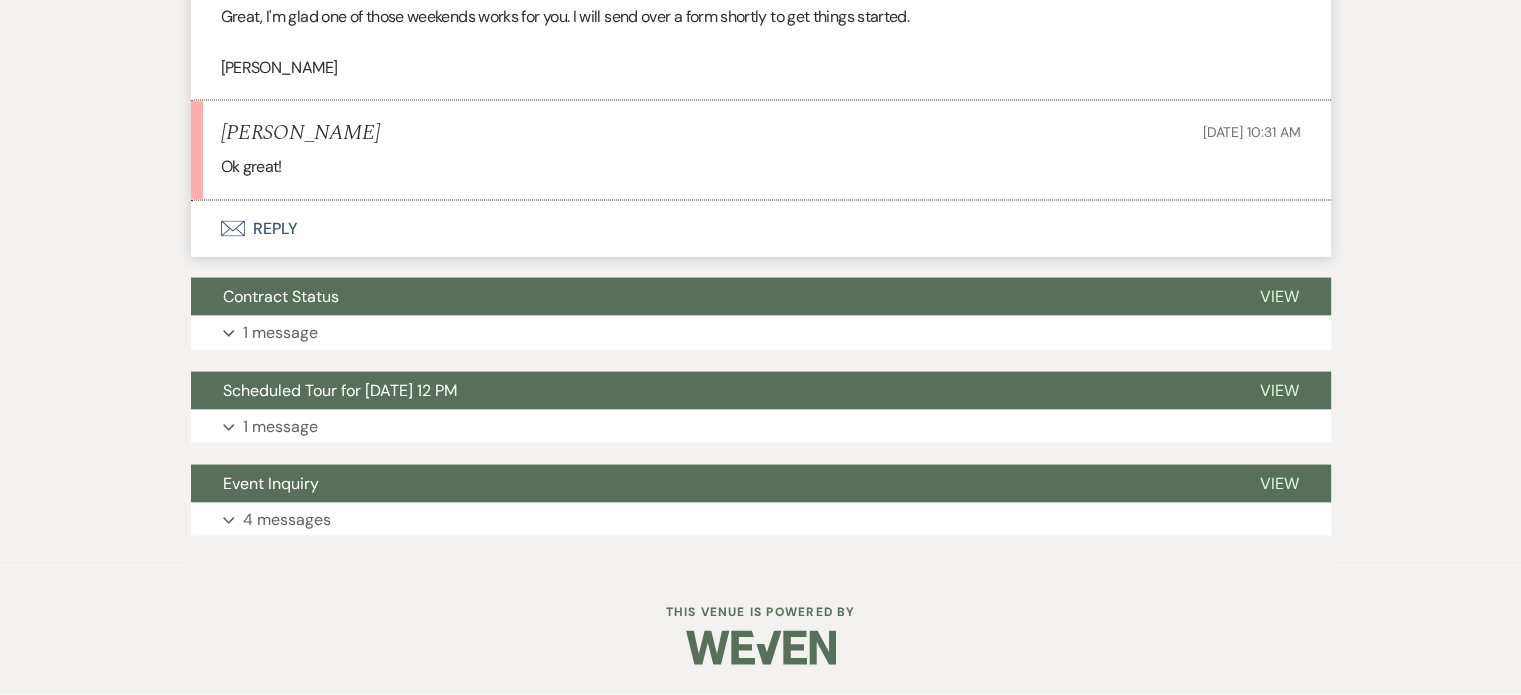scroll, scrollTop: 4432, scrollLeft: 0, axis: vertical 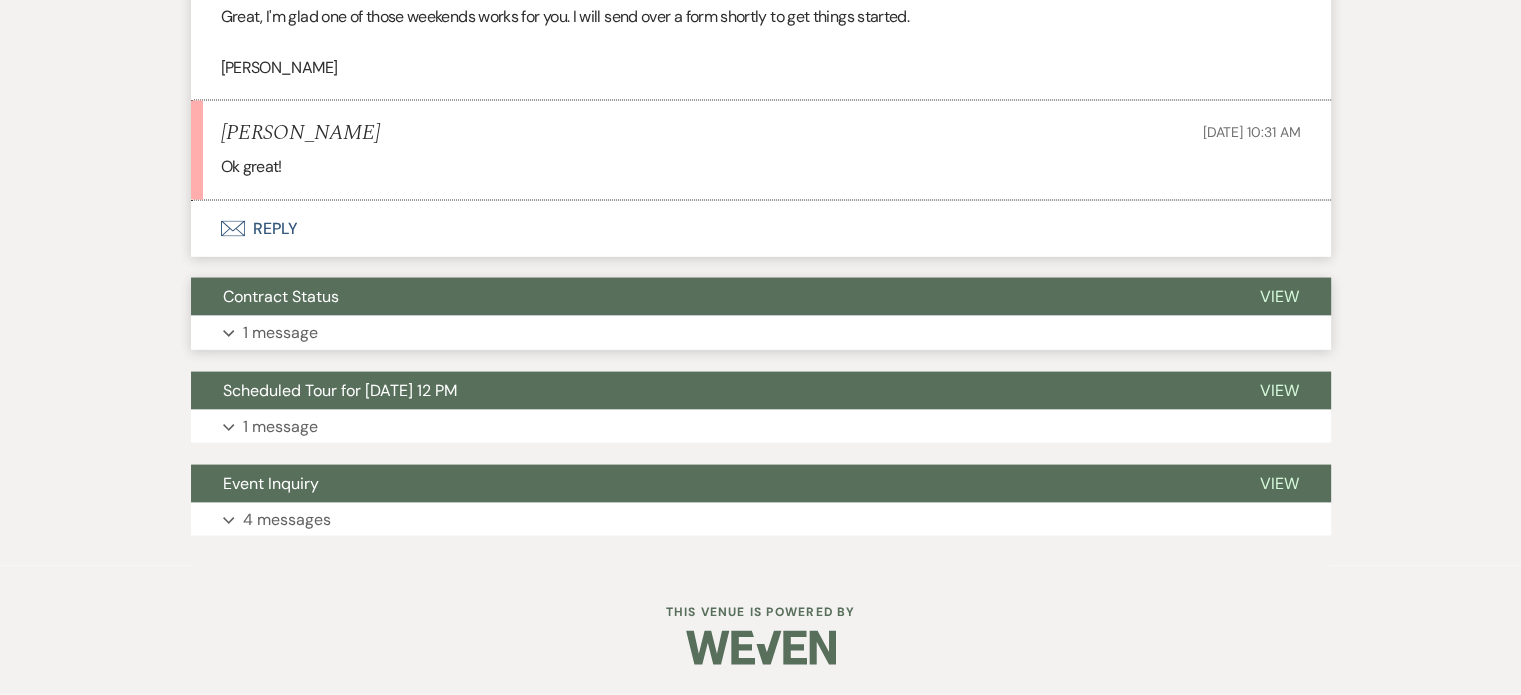 click on "1 message" at bounding box center (280, 333) 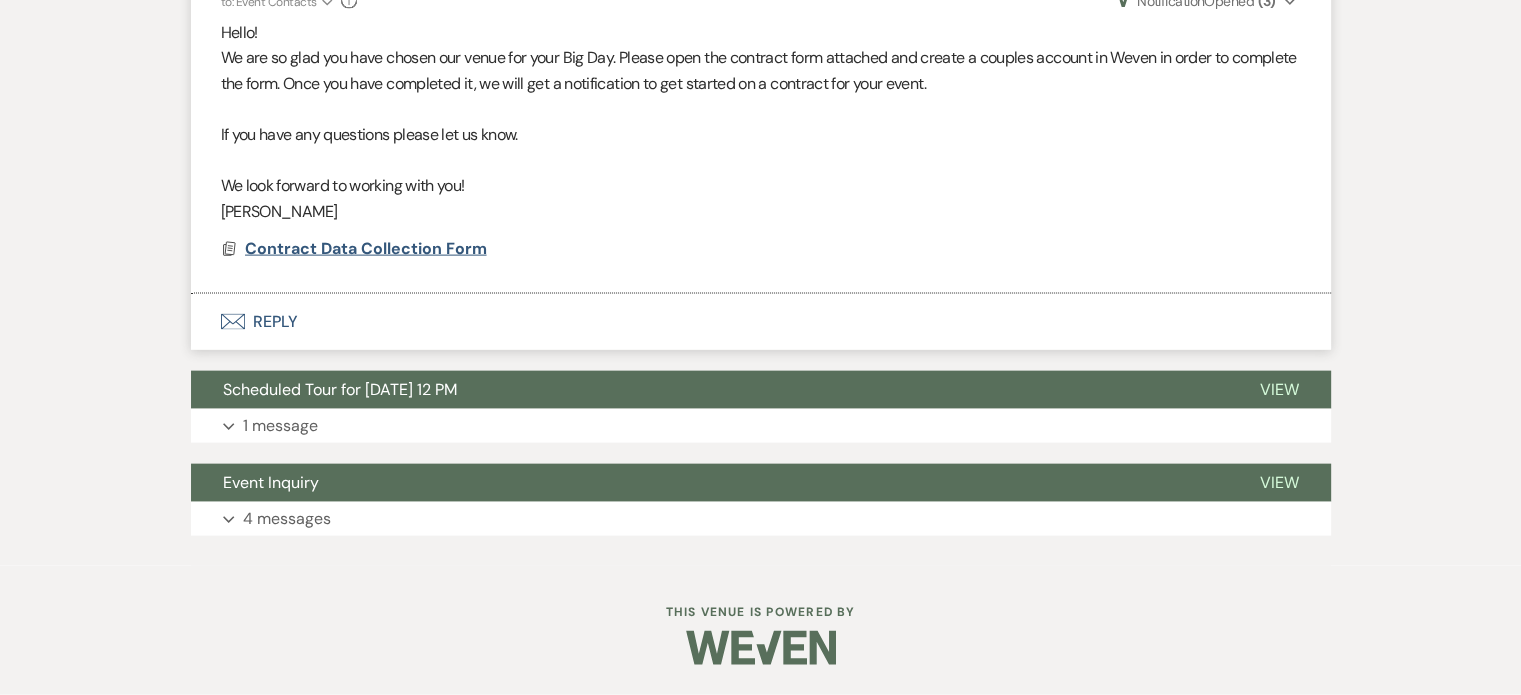 click on "Contract Data Collection Form" at bounding box center [366, 248] 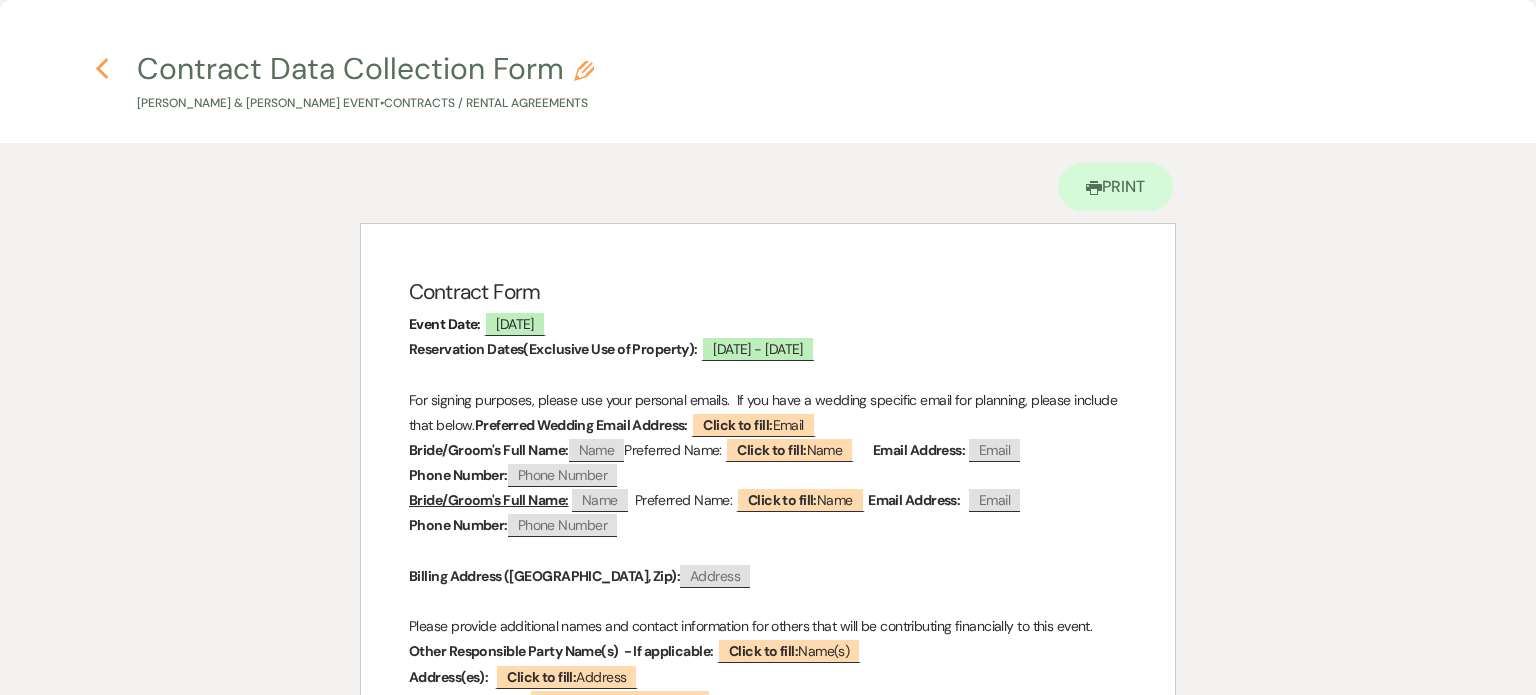 click on "Previous" 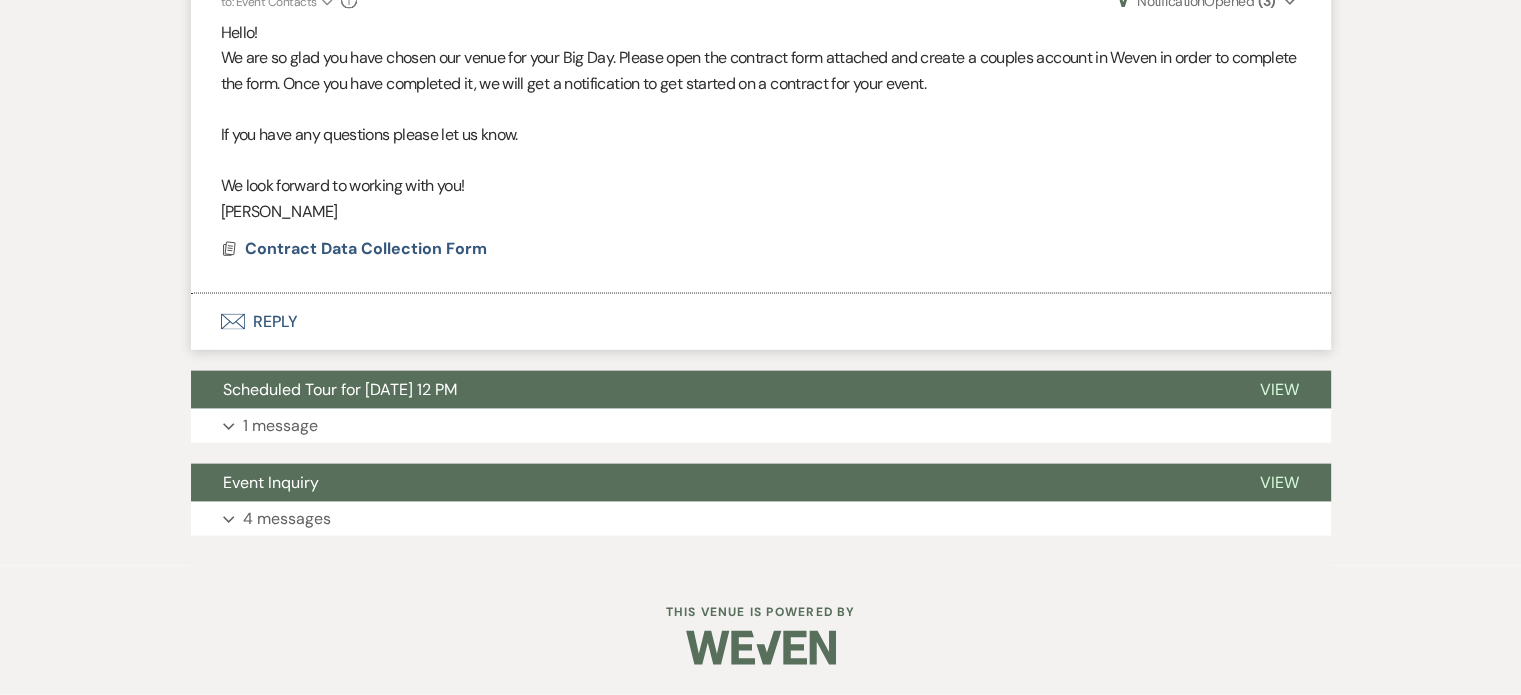 click on "Hide" at bounding box center [1281, -72] 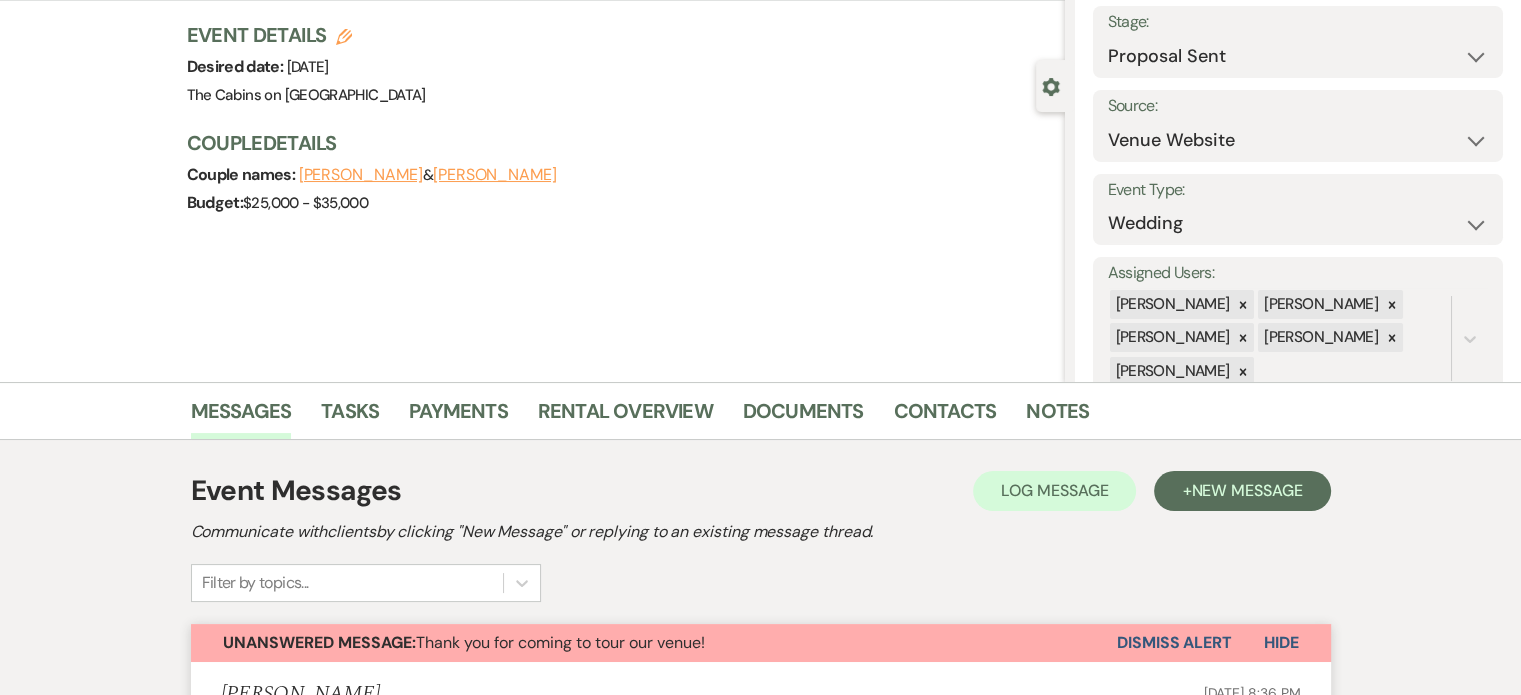 scroll, scrollTop: 662, scrollLeft: 0, axis: vertical 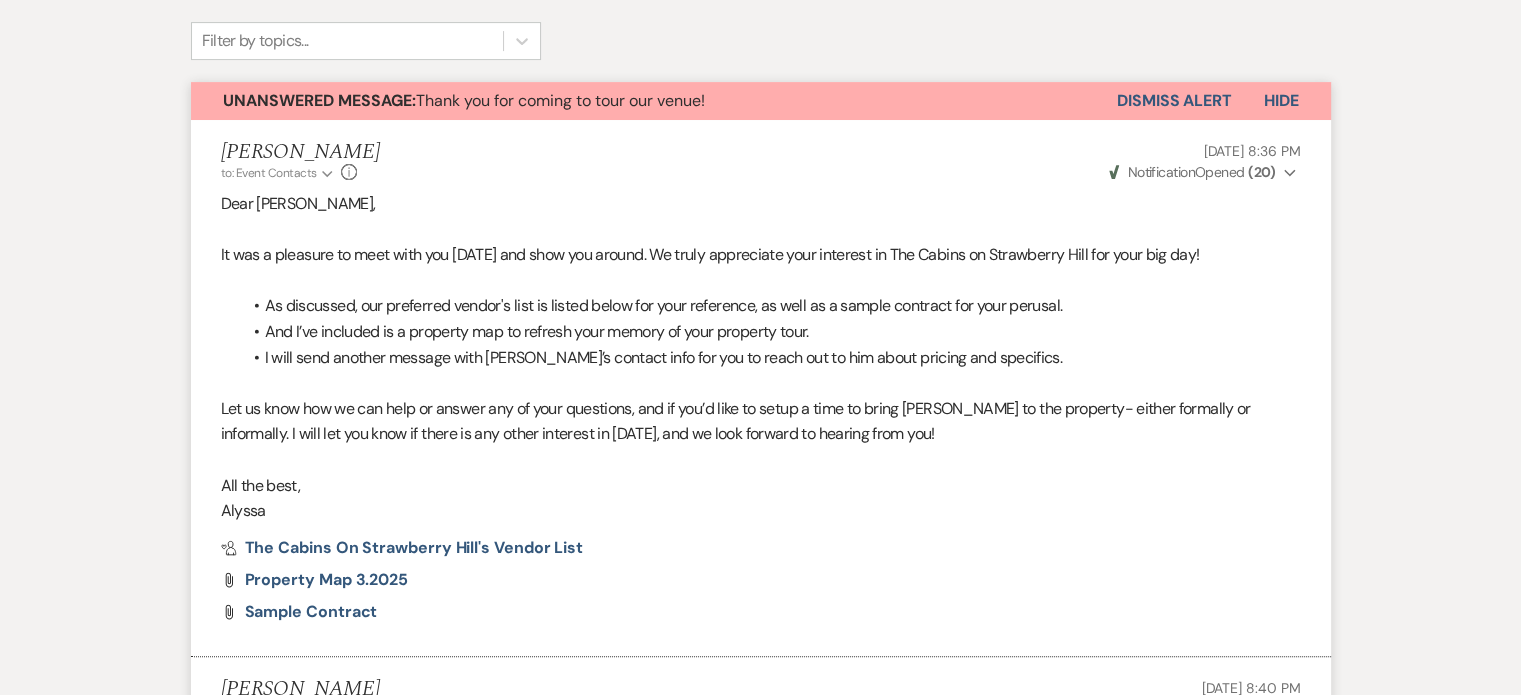 click on "Dismiss Alert" at bounding box center [1174, 101] 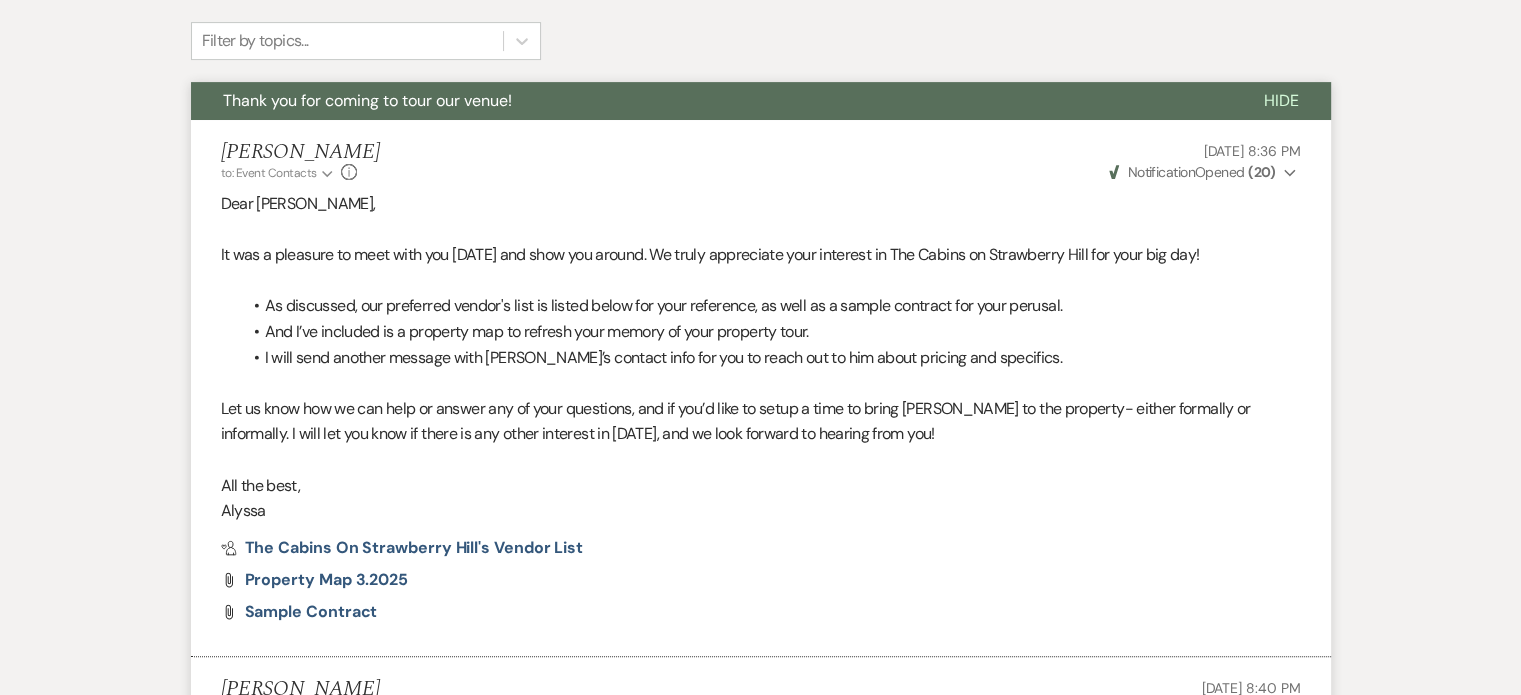 click on "Hide" at bounding box center (1281, 100) 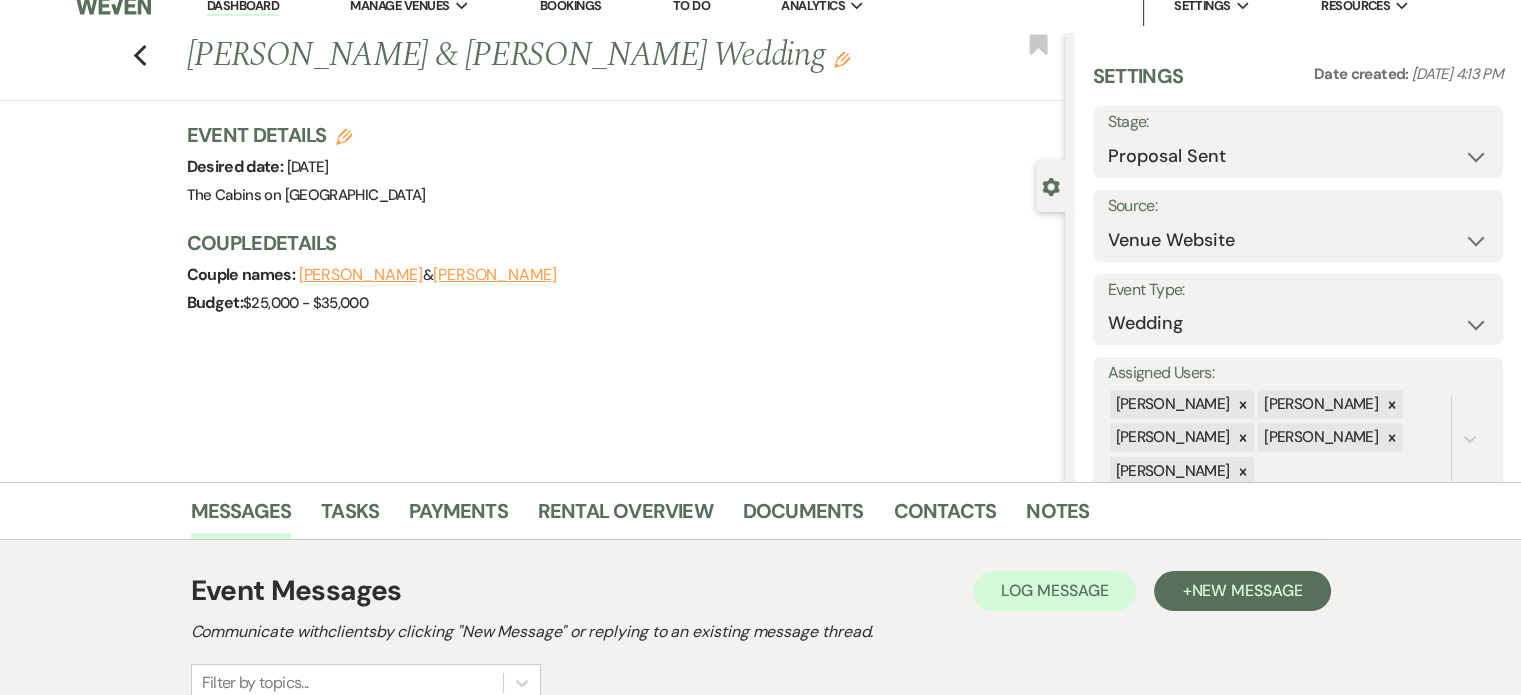 scroll, scrollTop: 0, scrollLeft: 0, axis: both 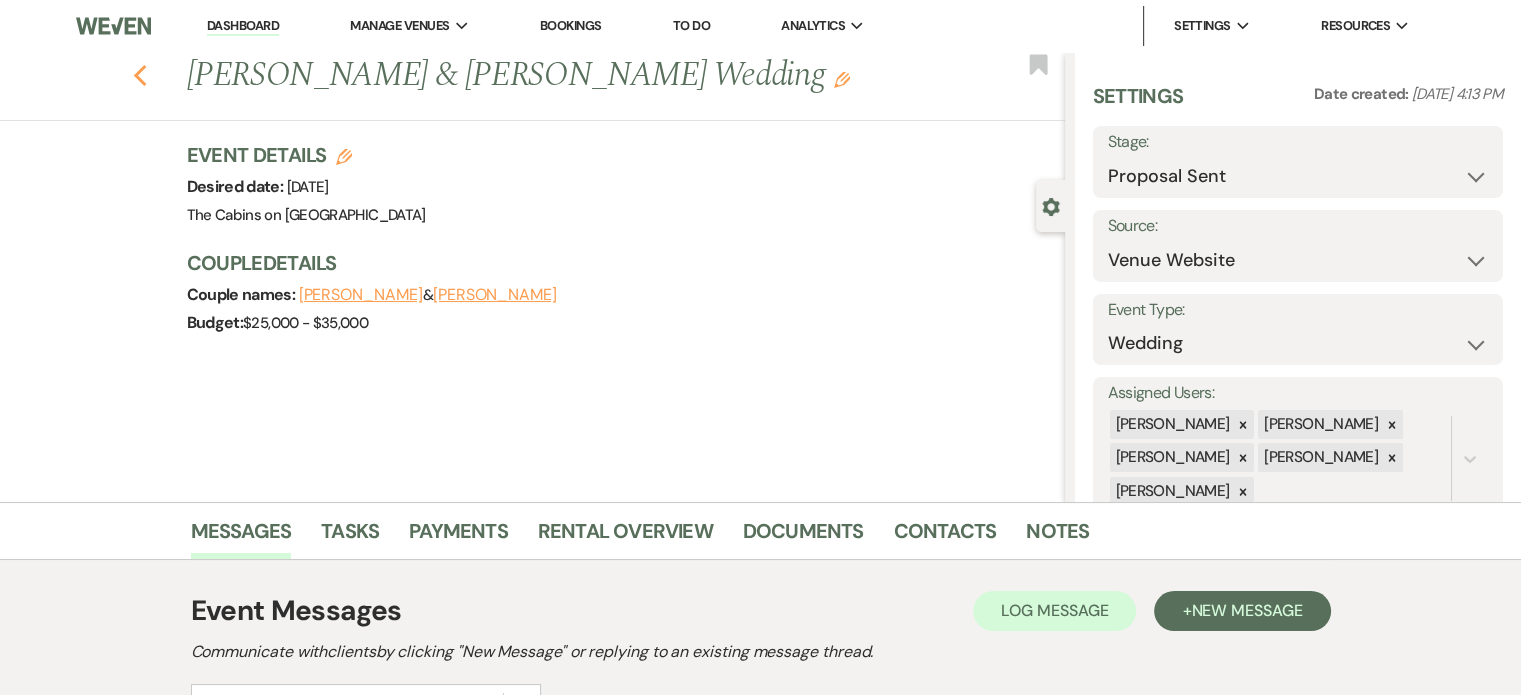 click on "Previous" 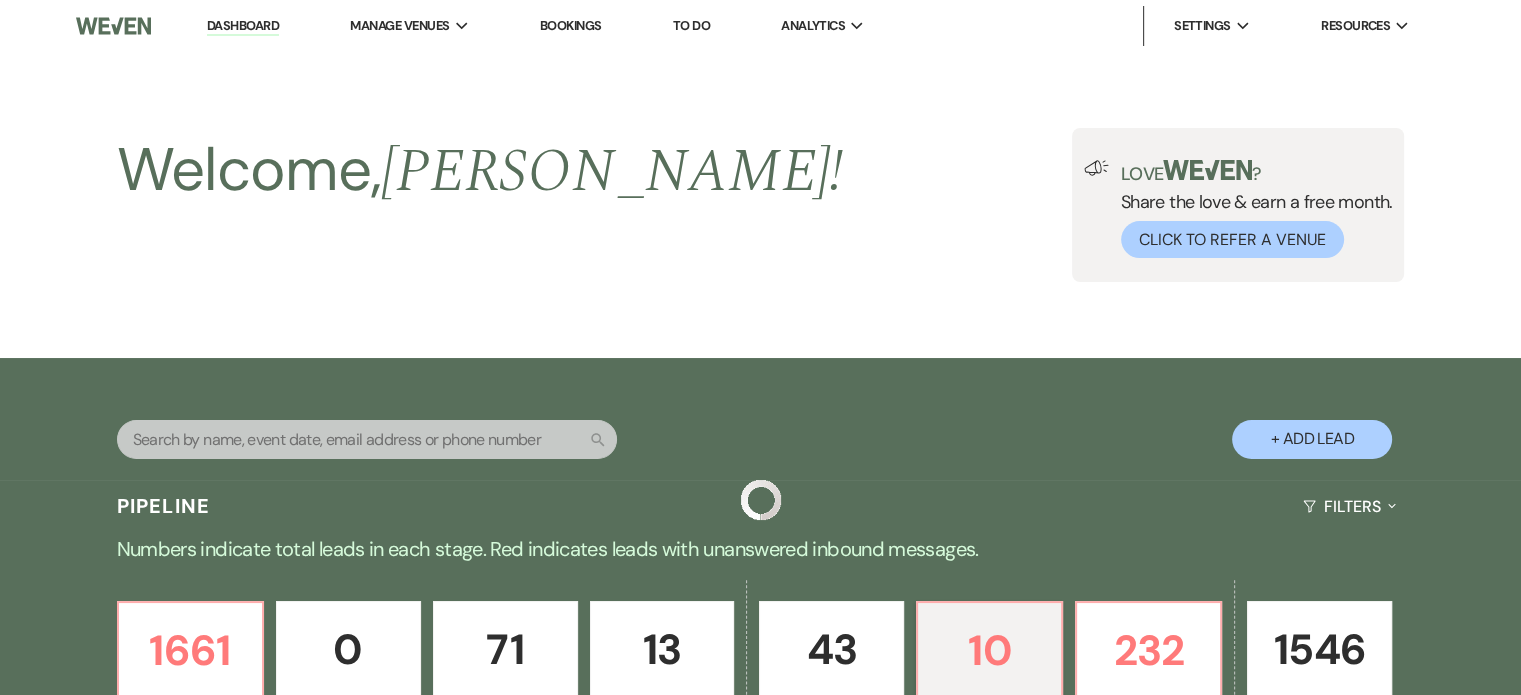 scroll, scrollTop: 594, scrollLeft: 0, axis: vertical 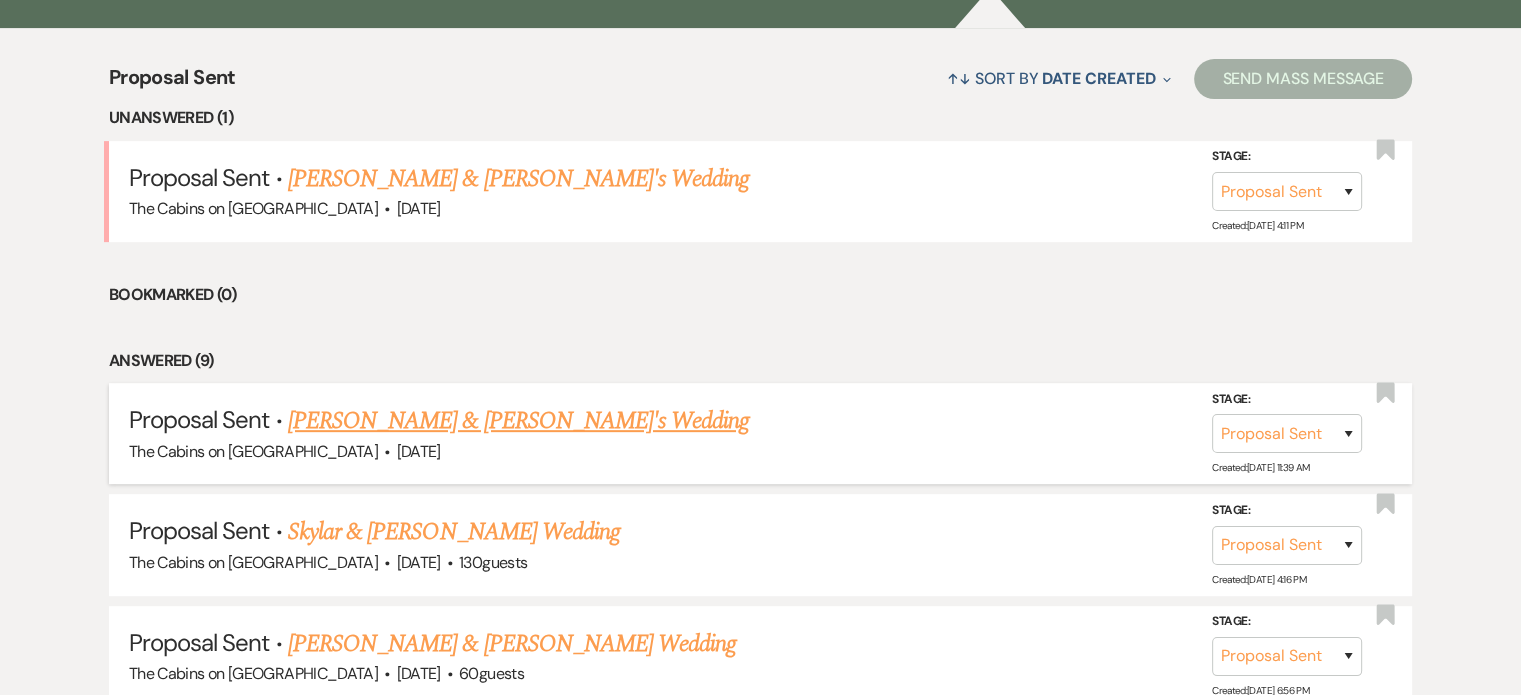 click on "Bella Hoyle & Fiance's Wedding" at bounding box center [519, 421] 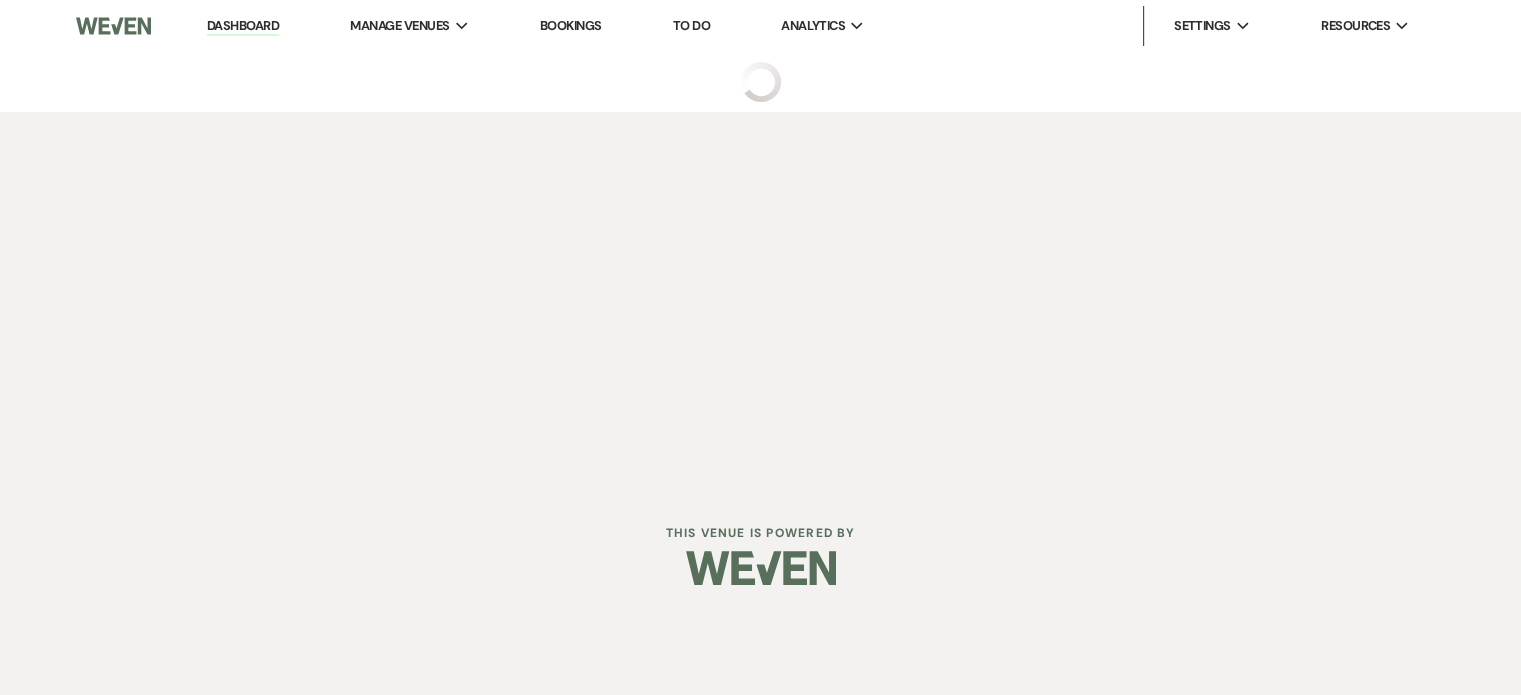 scroll, scrollTop: 0, scrollLeft: 0, axis: both 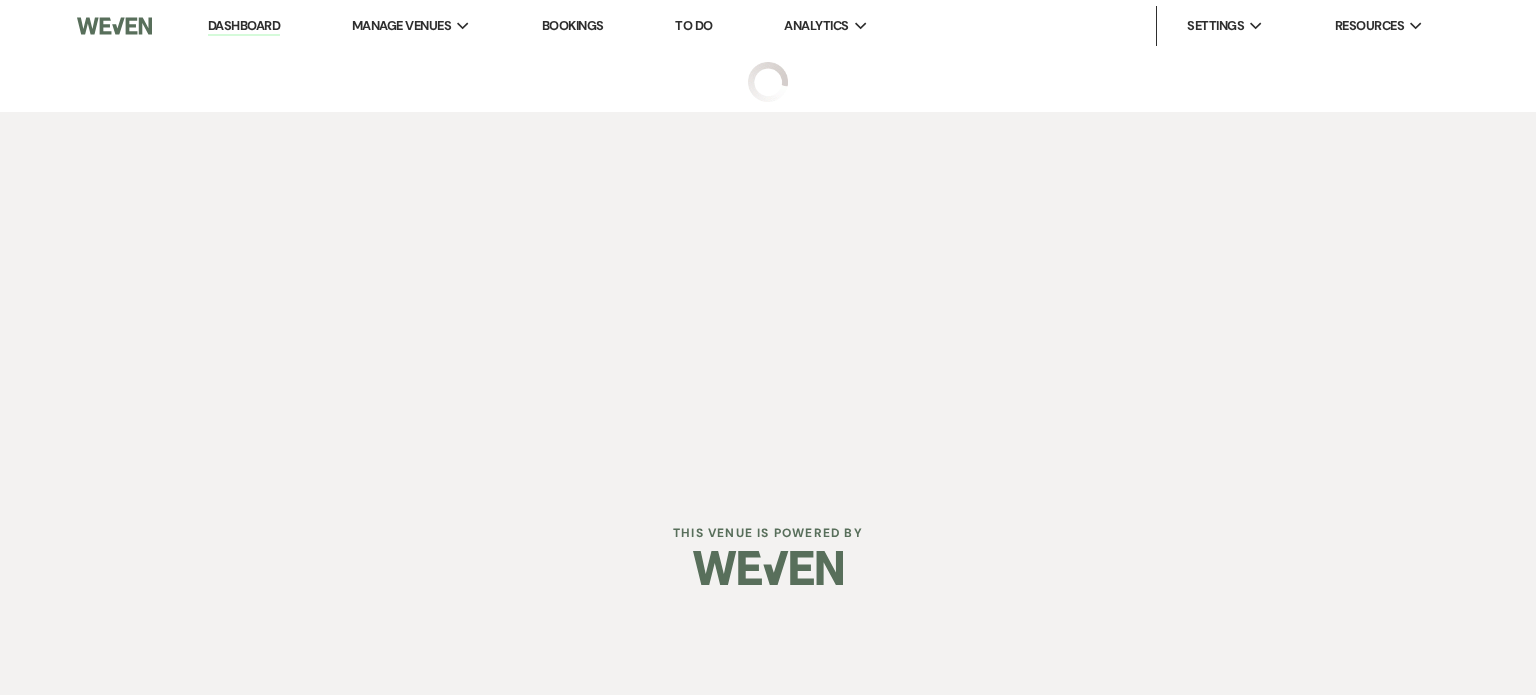 select on "6" 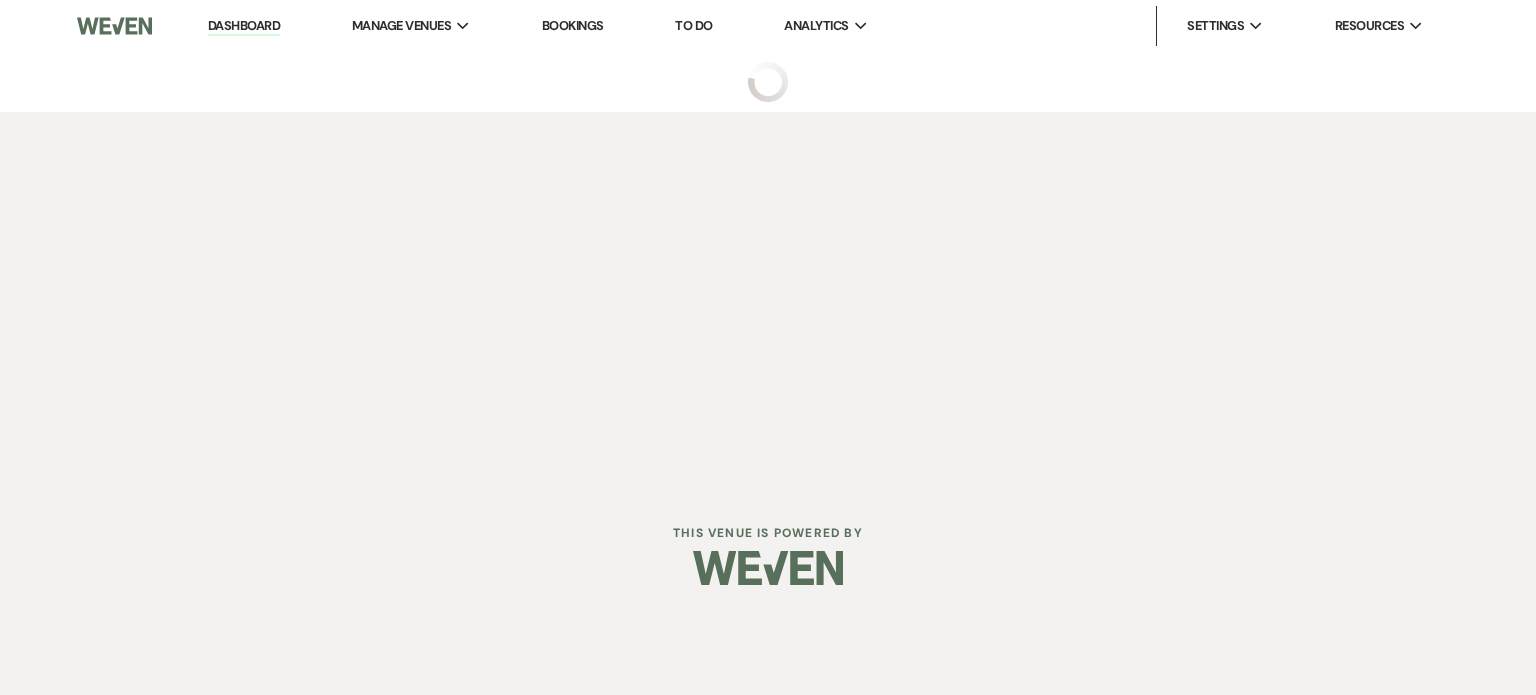 select on "5" 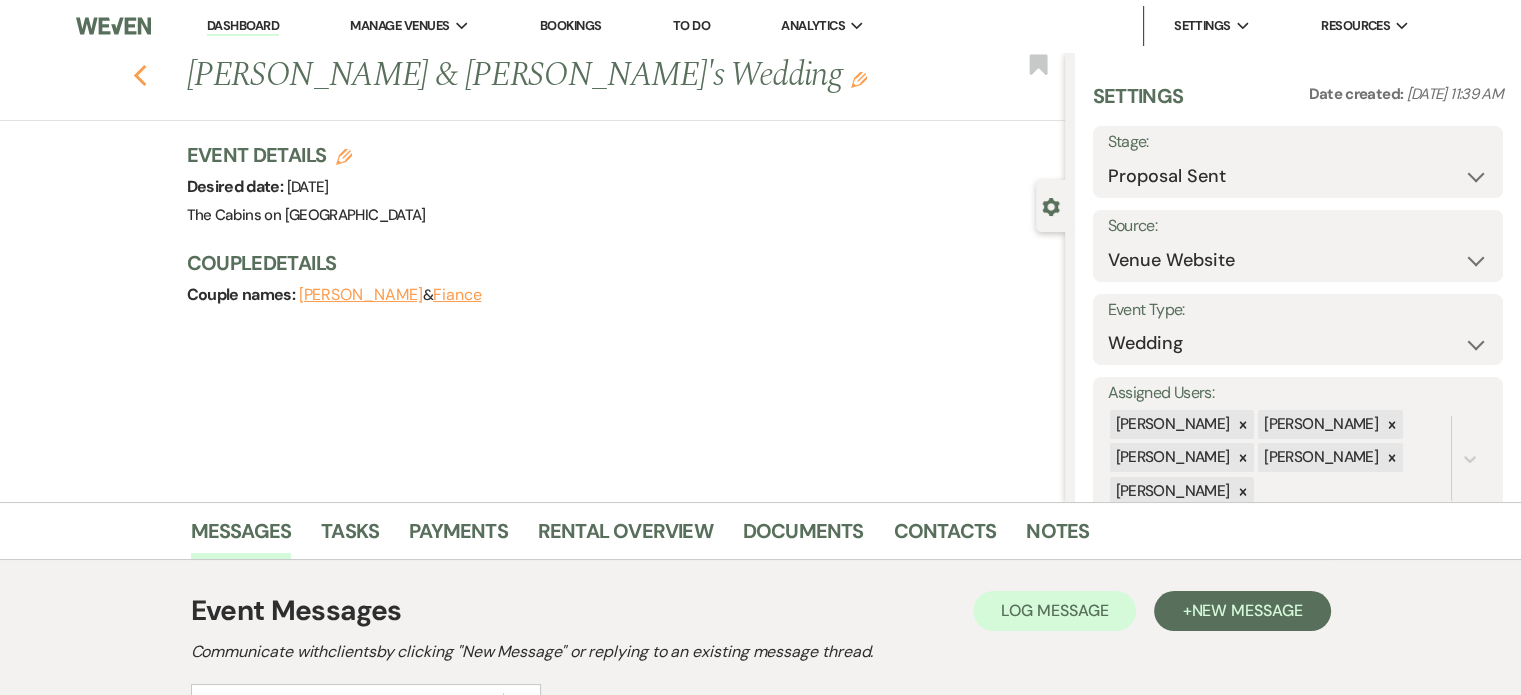 click 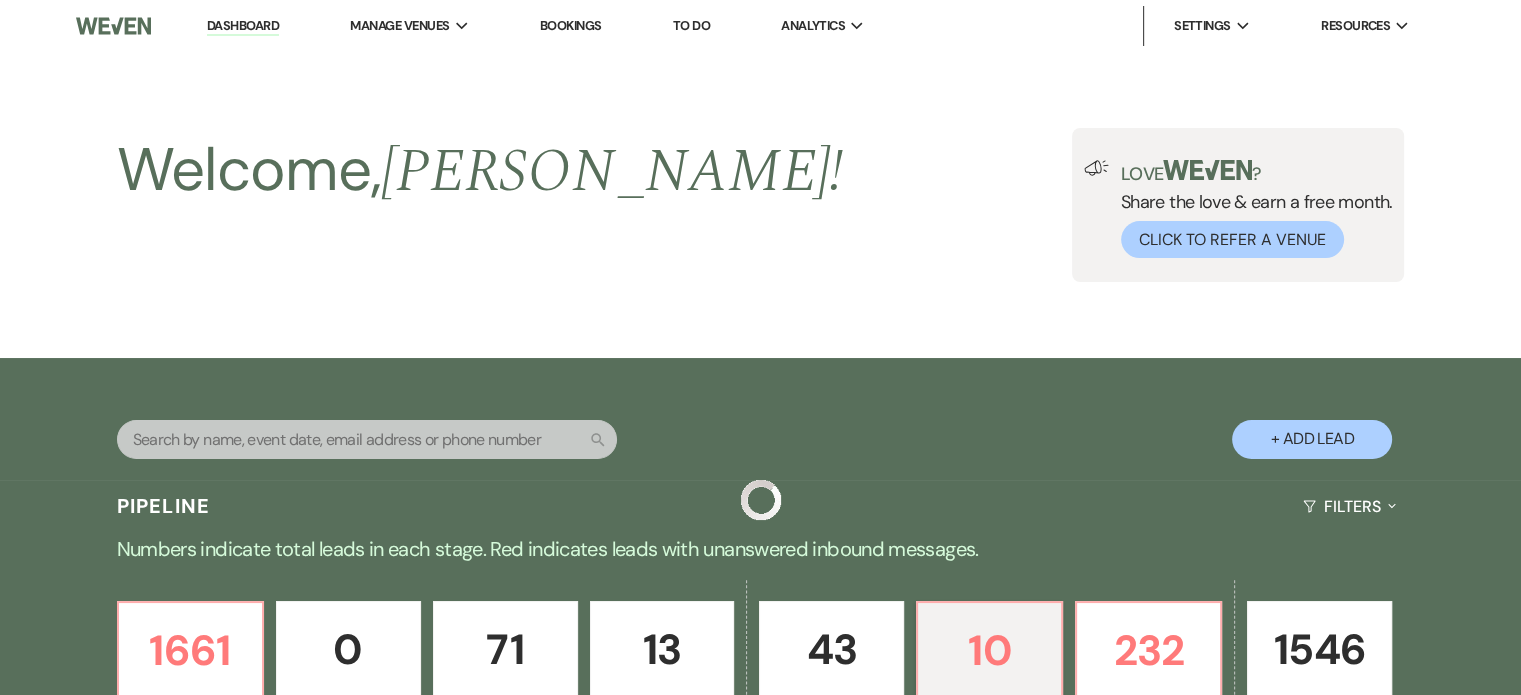 scroll, scrollTop: 752, scrollLeft: 0, axis: vertical 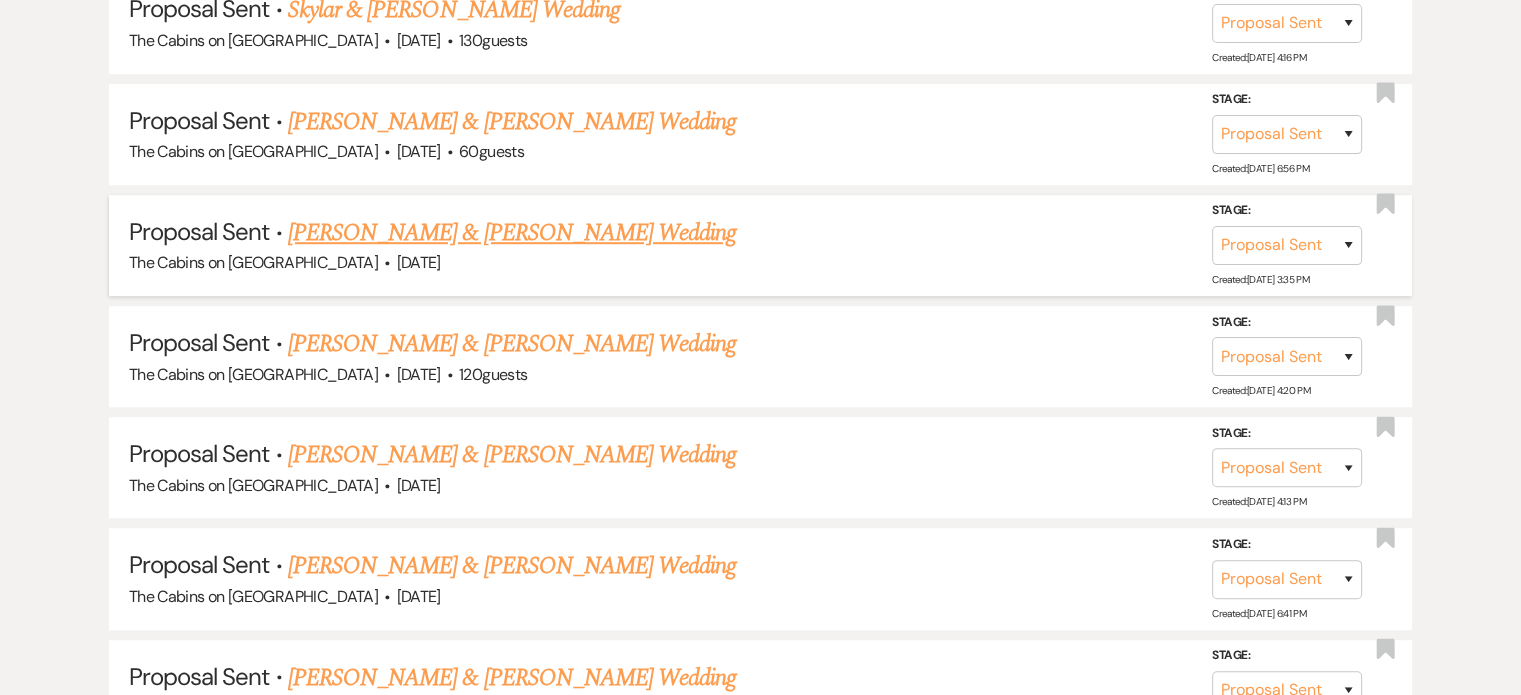 click on "Tristan Rogers & Hanna Perez's Wedding" at bounding box center [512, 233] 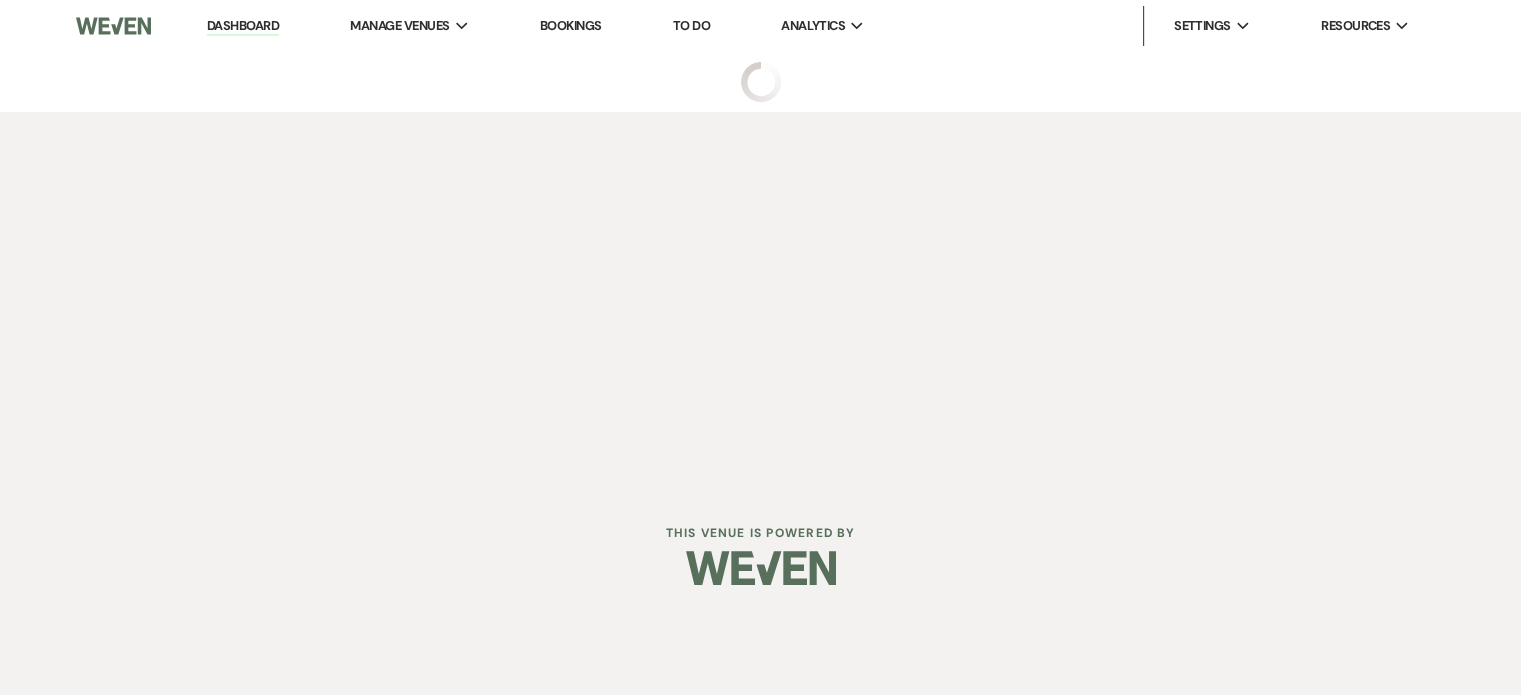 scroll, scrollTop: 0, scrollLeft: 0, axis: both 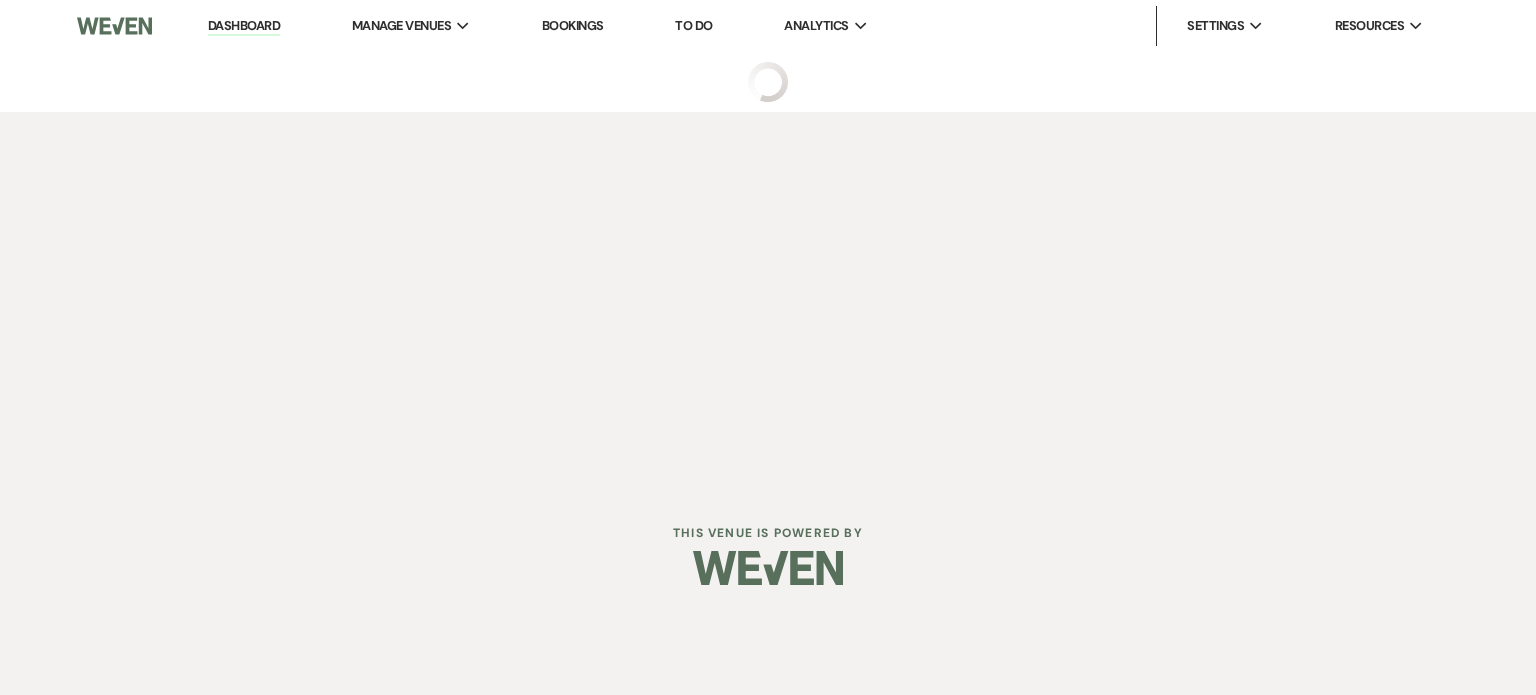 select on "6" 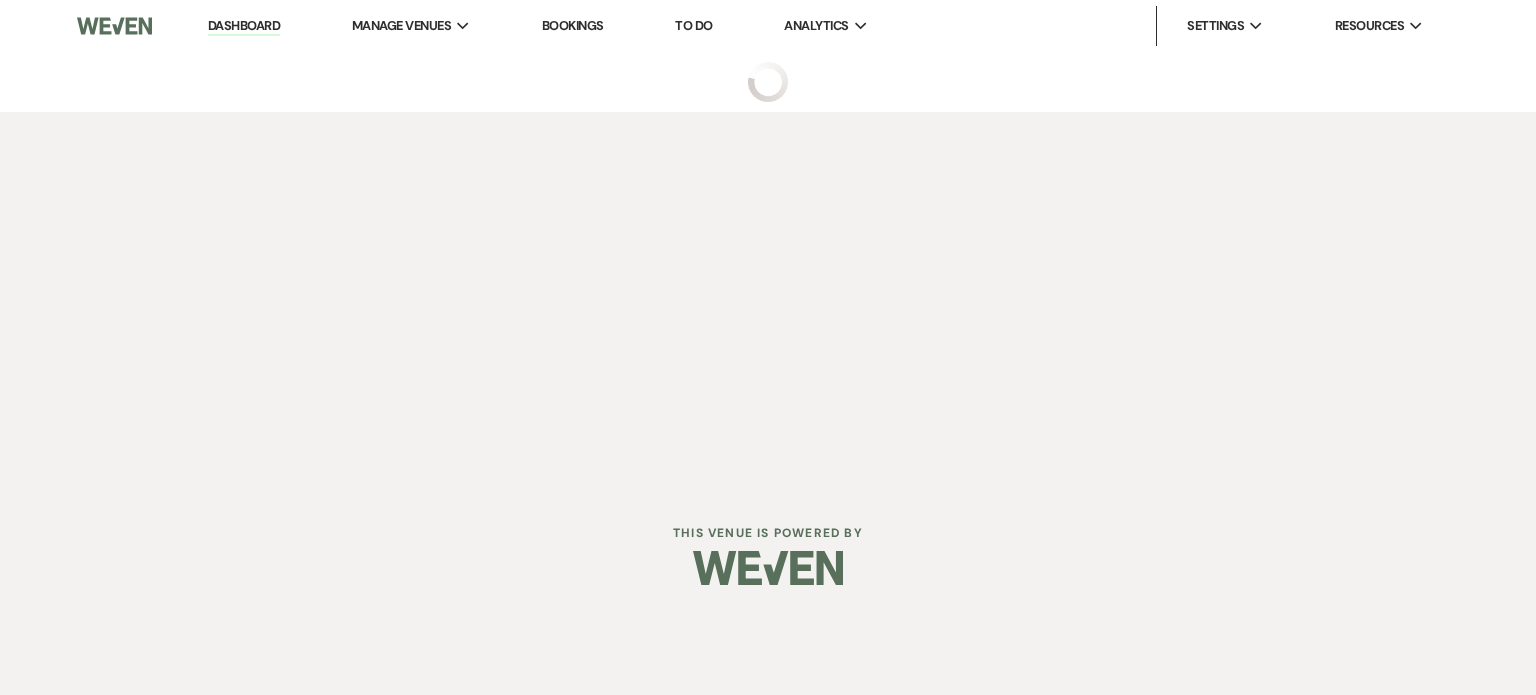 select on "5" 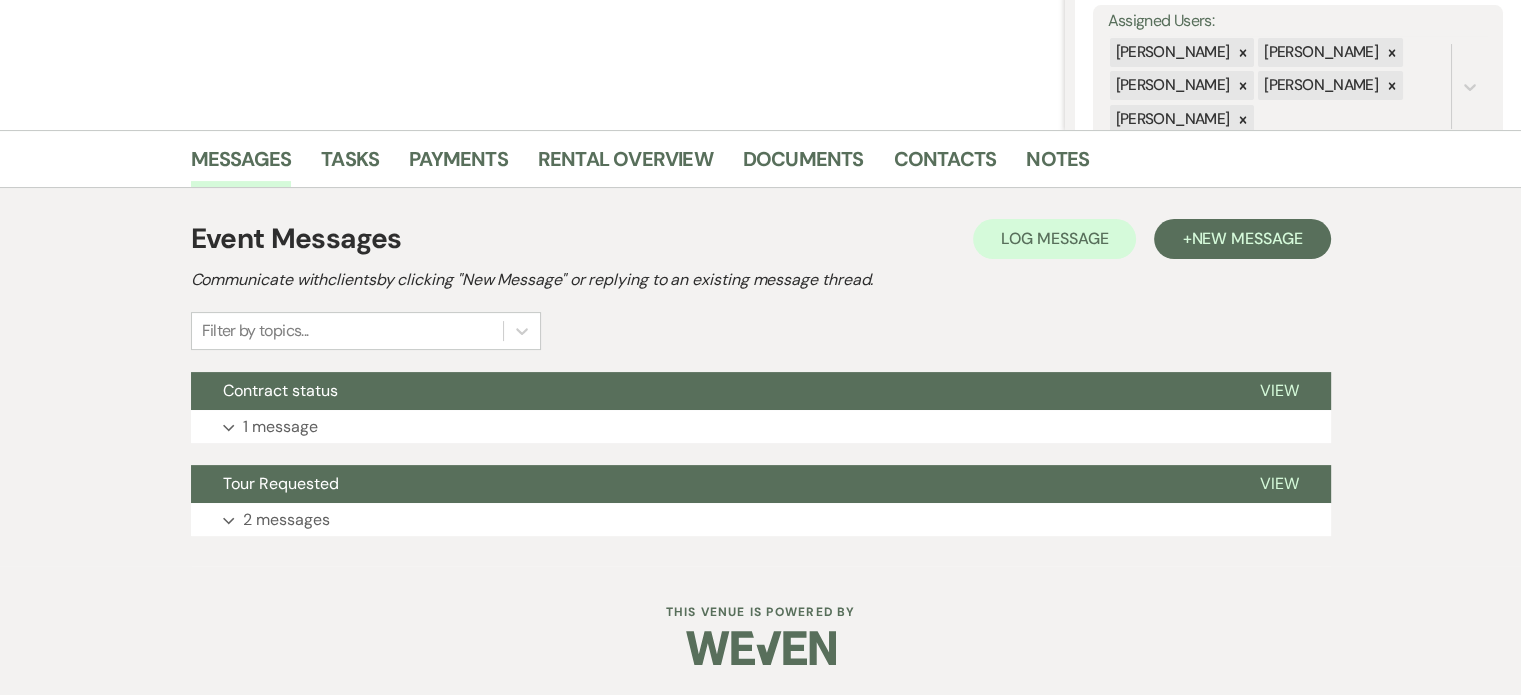 scroll, scrollTop: 441, scrollLeft: 0, axis: vertical 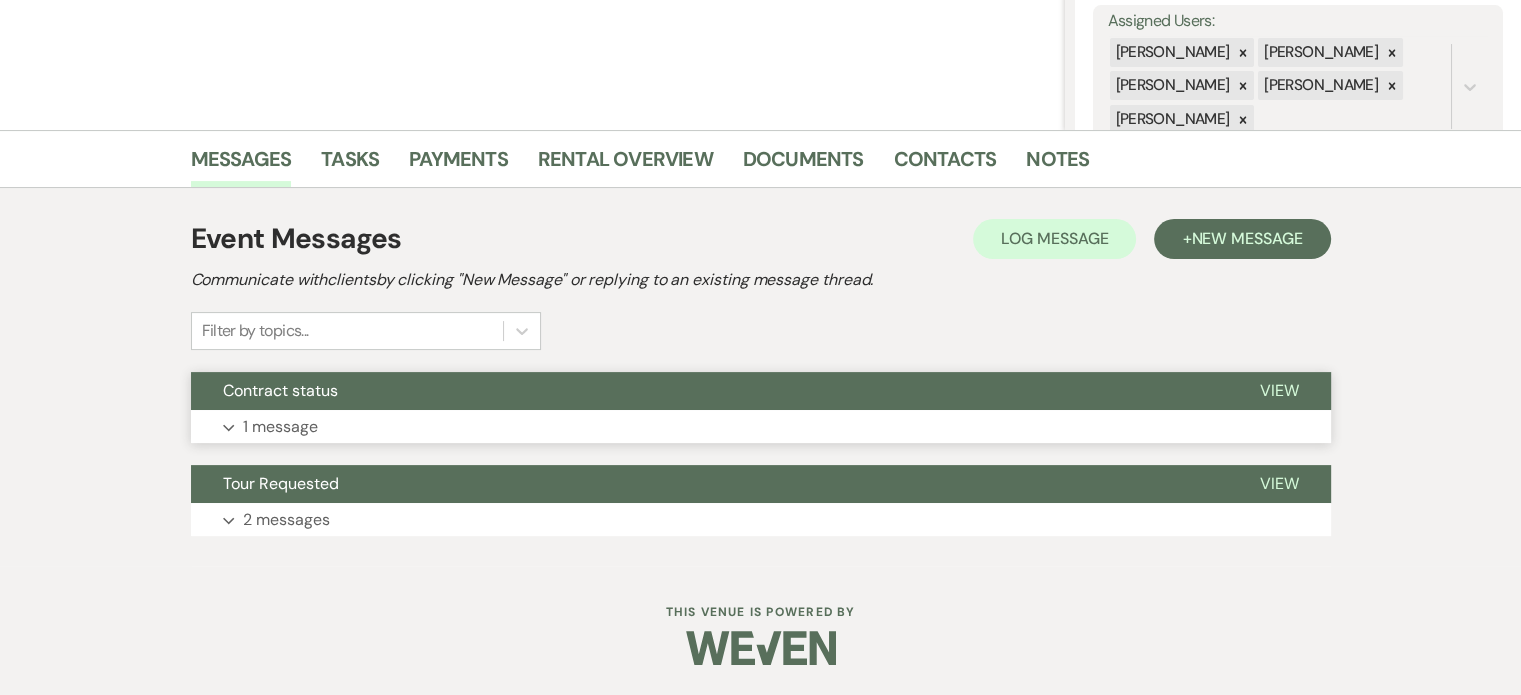 click on "1 message" at bounding box center [280, 427] 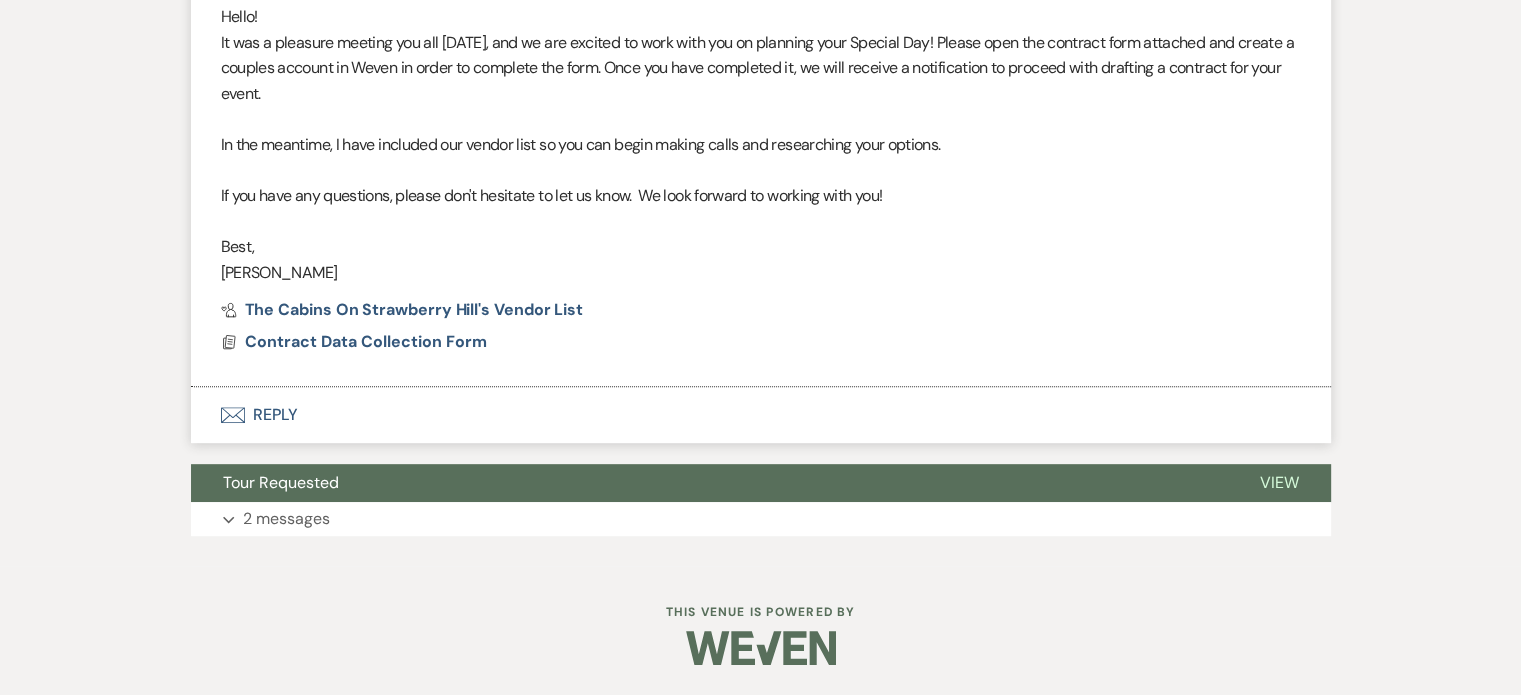 scroll, scrollTop: 944, scrollLeft: 0, axis: vertical 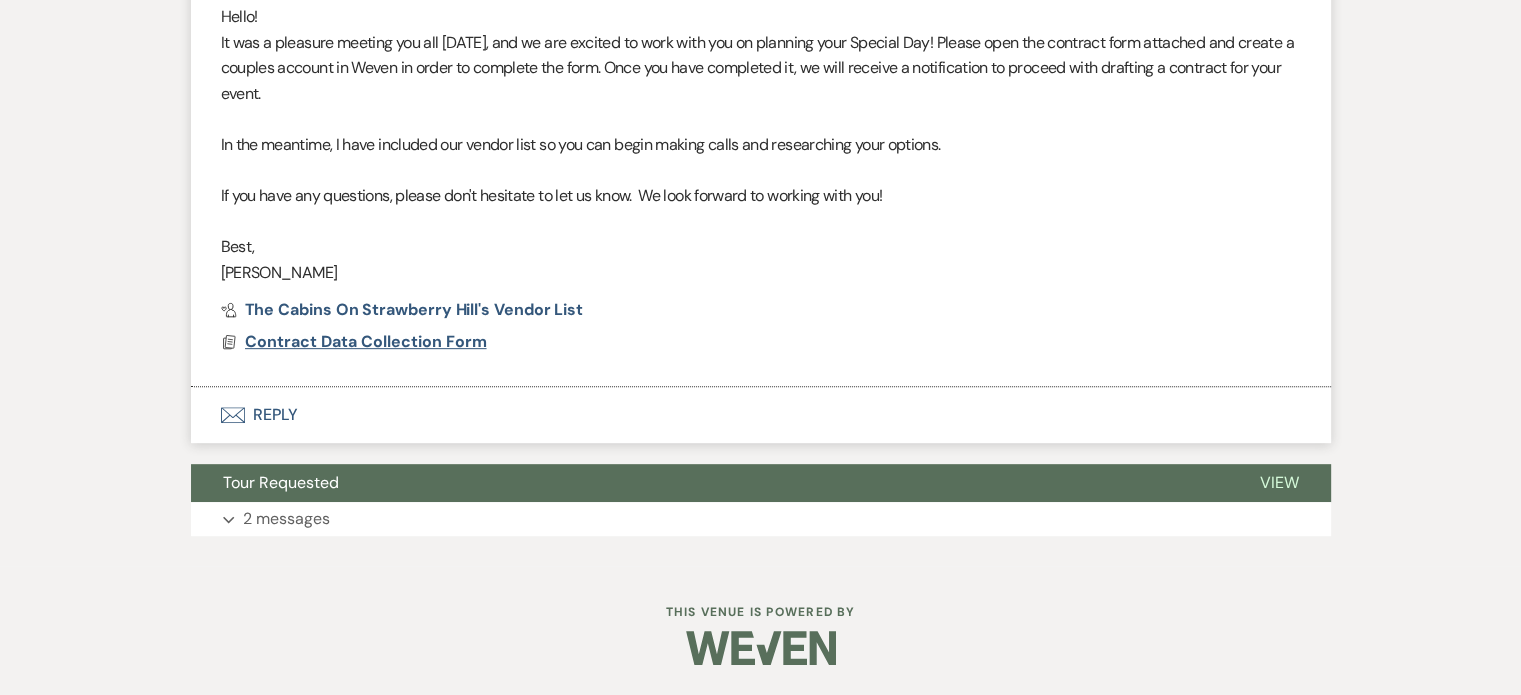 click on "Contract Data Collection Form" at bounding box center (366, 341) 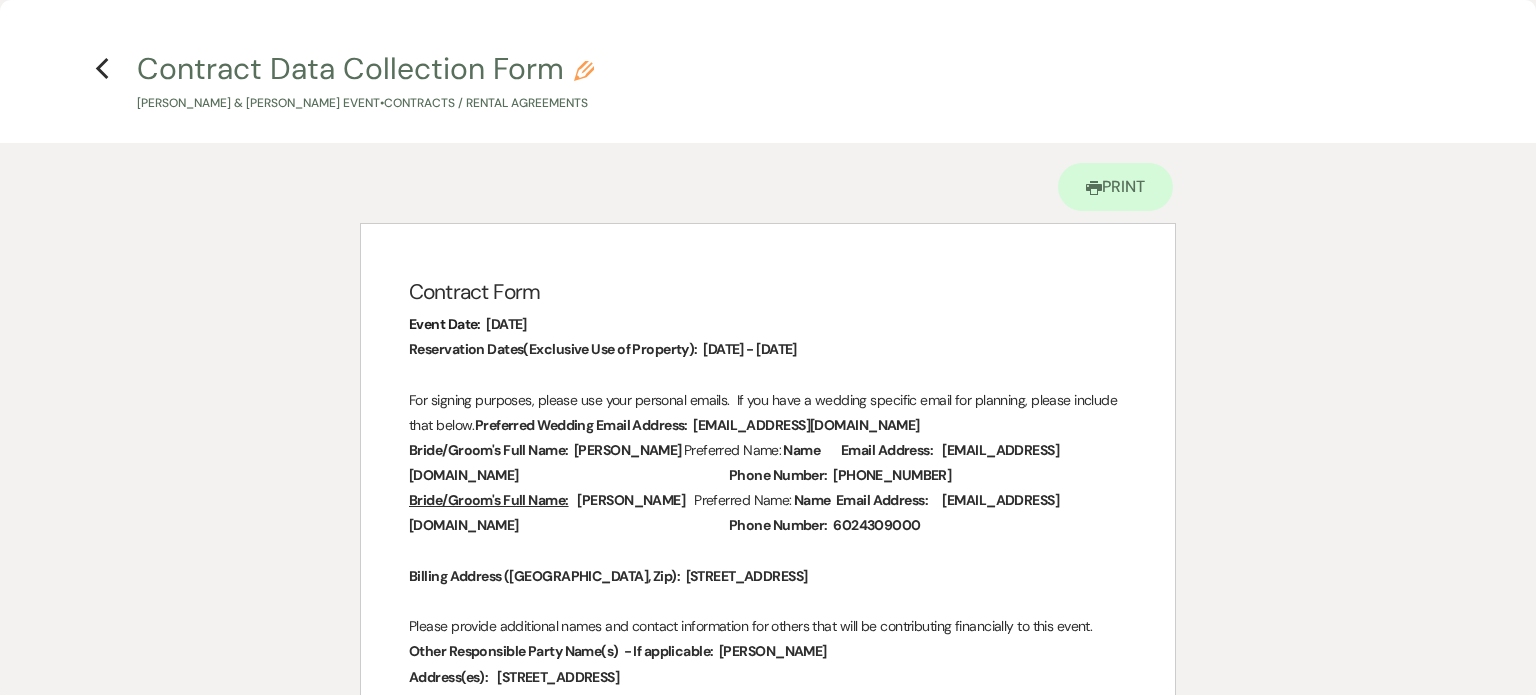 click on "Previous Contract Data Collection Form Pencil Tristan Rogers & Hanna Perez's Event  •  Contracts / Rental Agreements" at bounding box center (768, 80) 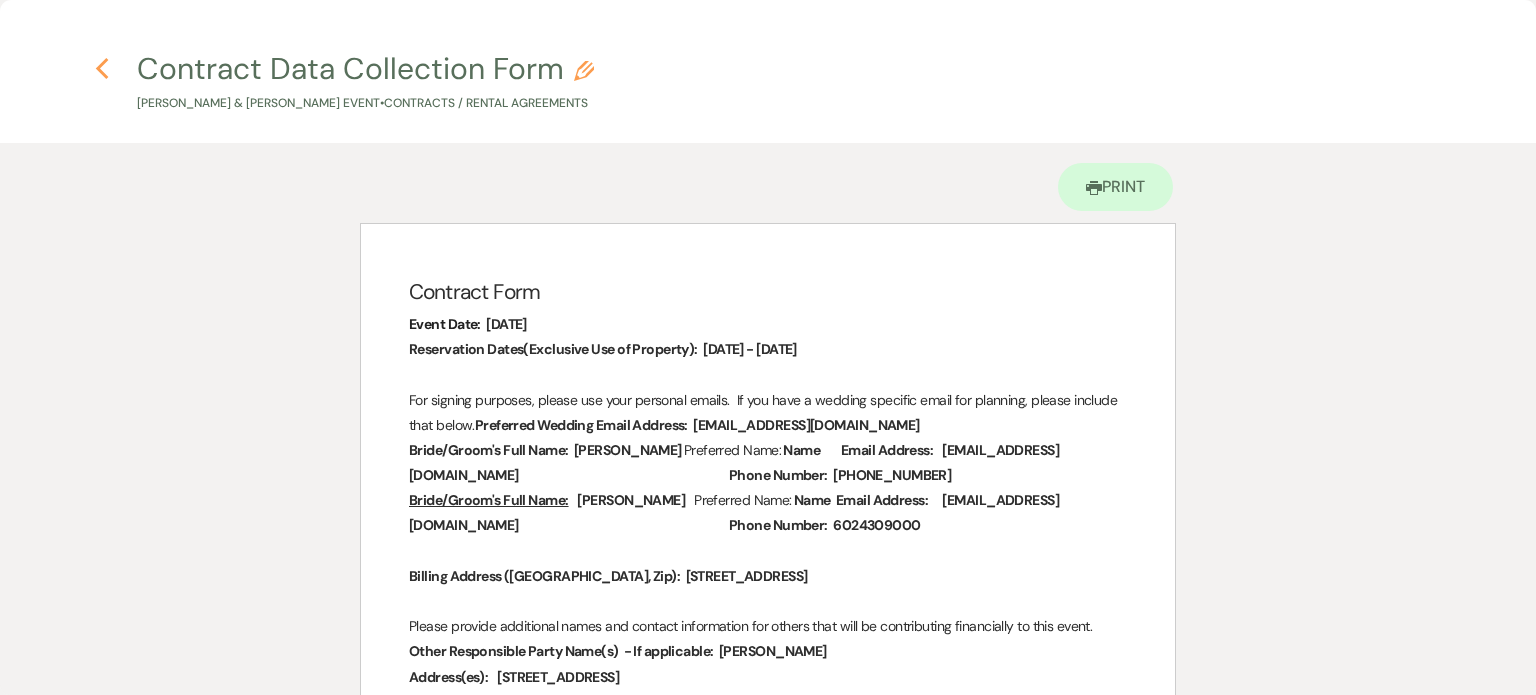 click 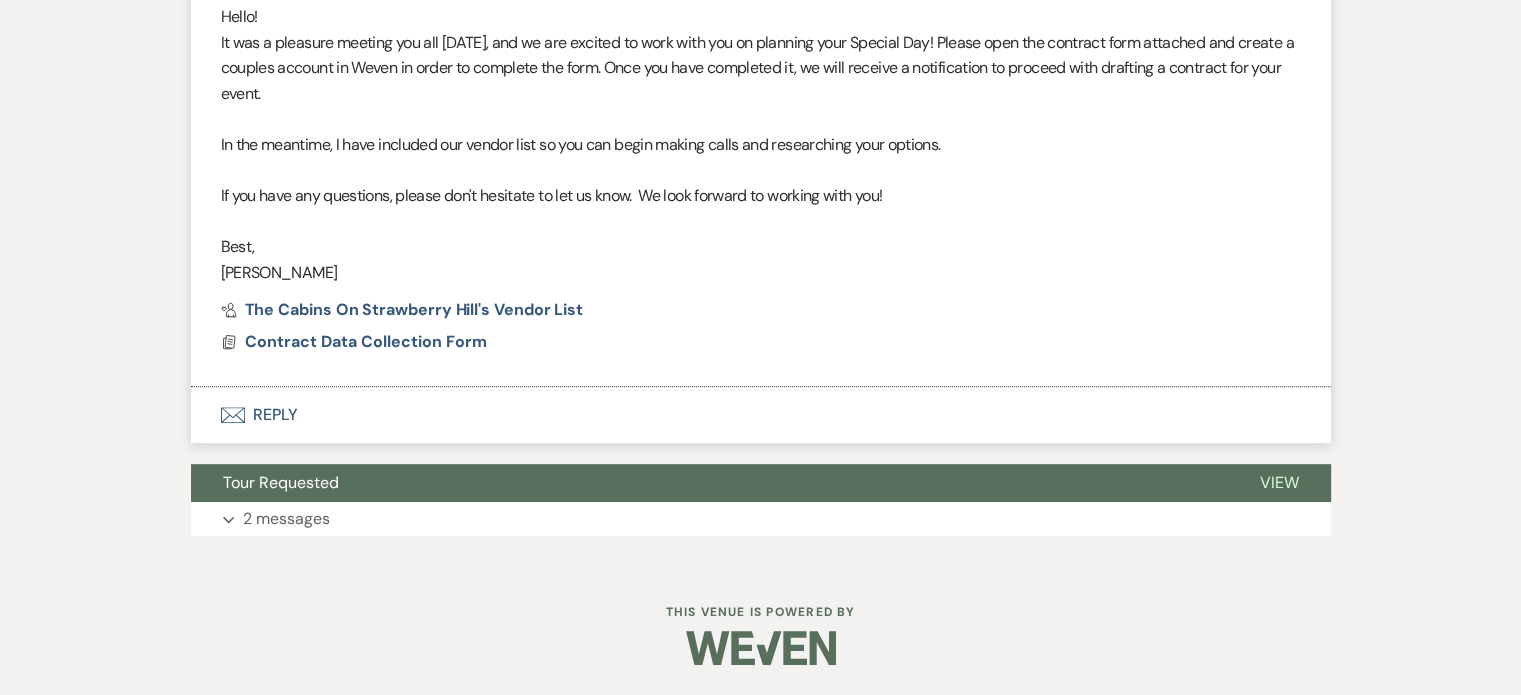 click on "Envelope Reply" at bounding box center (761, 415) 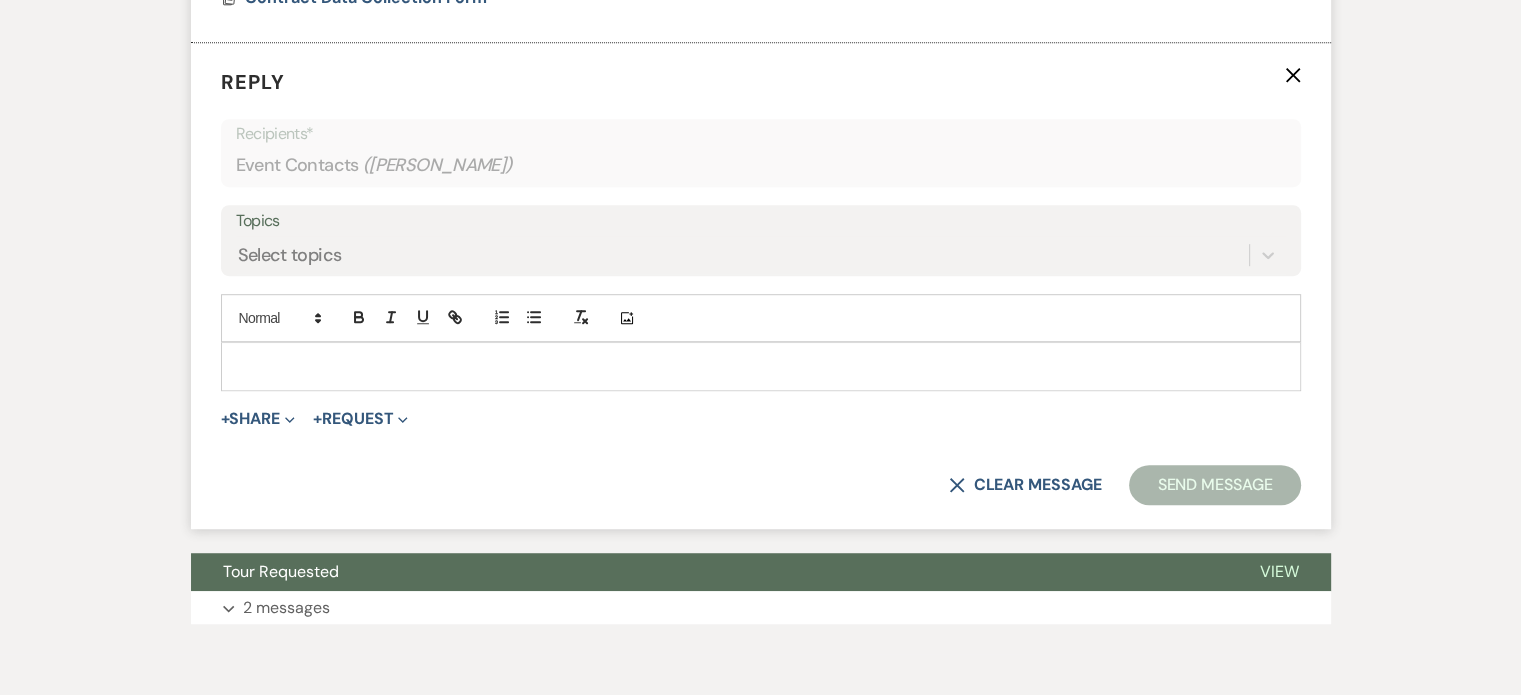 scroll, scrollTop: 1236, scrollLeft: 0, axis: vertical 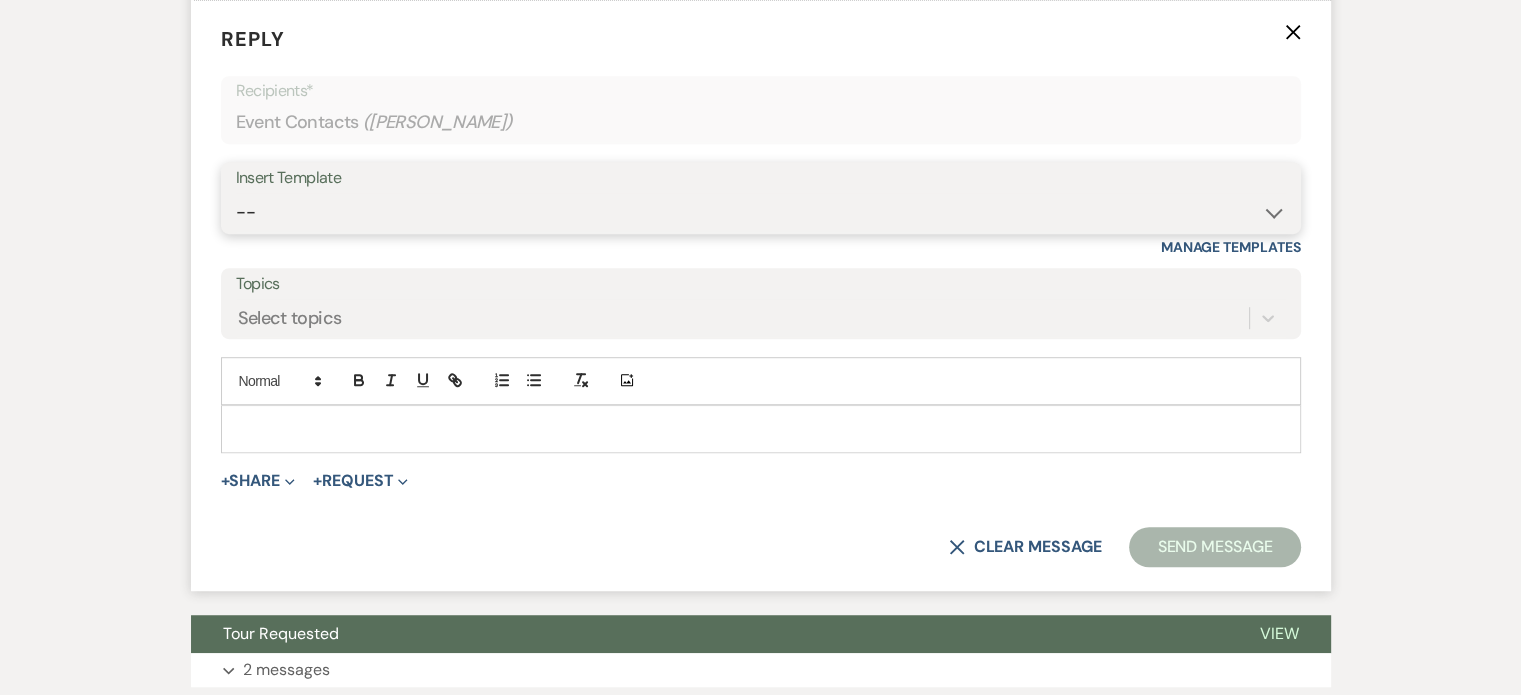 click on "-- Initial Inquiry Response Tour Request Response Follow Up Copy of Initial Inquiry Response Tour Request with package info Follow up to initial inquiry response 60 day email reminders Preferred Vendors initial inquiry with specific questions to answer Guest Portal Review Date Sold out response - Inquiry 45 day schedule call Contract Data Form Tour Confirmed Tour Request at time of initial inquiry - COSH Contract has been sent Tour reschedule  Weven Portal Reminder First task - upload IDs Contract (Pre-Booked Leads) Thank you for uploading your IDs Lodging included in package Explanation of Portal Savings Payment Received Final Payment Summary Final Payment Reminder Request for revised COI New Contract Info Weven Planning Portal Introduction Return of Contract Data Form Final Cabin Assignments Tour Follow up Ceremony & Reception Layout Options Contract received - what to expect next Quick Links - FAQ responses Final Credit Balance - Refund Due Property Tour Information for Scheduling COI Submission" at bounding box center (761, 212) 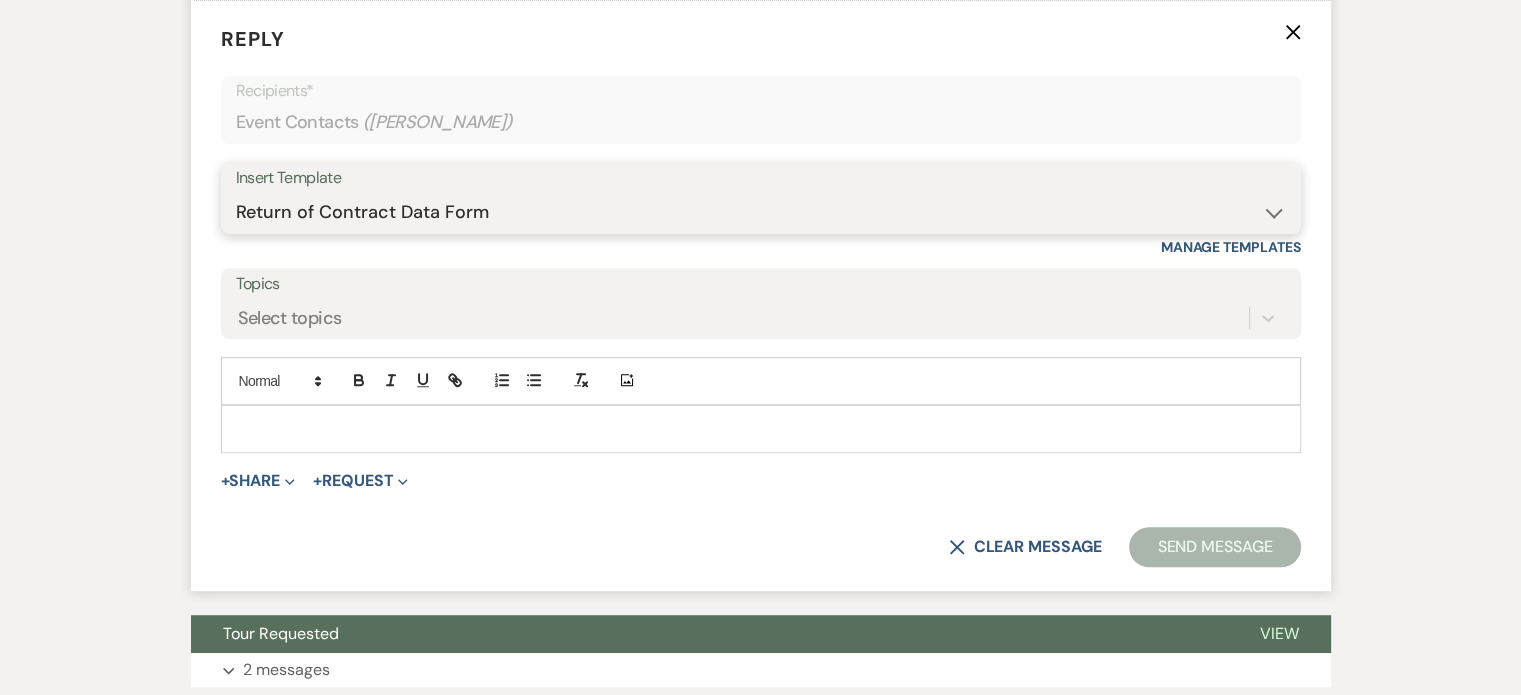 click on "-- Initial Inquiry Response Tour Request Response Follow Up Copy of Initial Inquiry Response Tour Request with package info Follow up to initial inquiry response 60 day email reminders Preferred Vendors initial inquiry with specific questions to answer Guest Portal Review Date Sold out response - Inquiry 45 day schedule call Contract Data Form Tour Confirmed Tour Request at time of initial inquiry - COSH Contract has been sent Tour reschedule  Weven Portal Reminder First task - upload IDs Contract (Pre-Booked Leads) Thank you for uploading your IDs Lodging included in package Explanation of Portal Savings Payment Received Final Payment Summary Final Payment Reminder Request for revised COI New Contract Info Weven Planning Portal Introduction Return of Contract Data Form Final Cabin Assignments Tour Follow up Ceremony & Reception Layout Options Contract received - what to expect next Quick Links - FAQ responses Final Credit Balance - Refund Due Property Tour Information for Scheduling COI Submission" at bounding box center [761, 212] 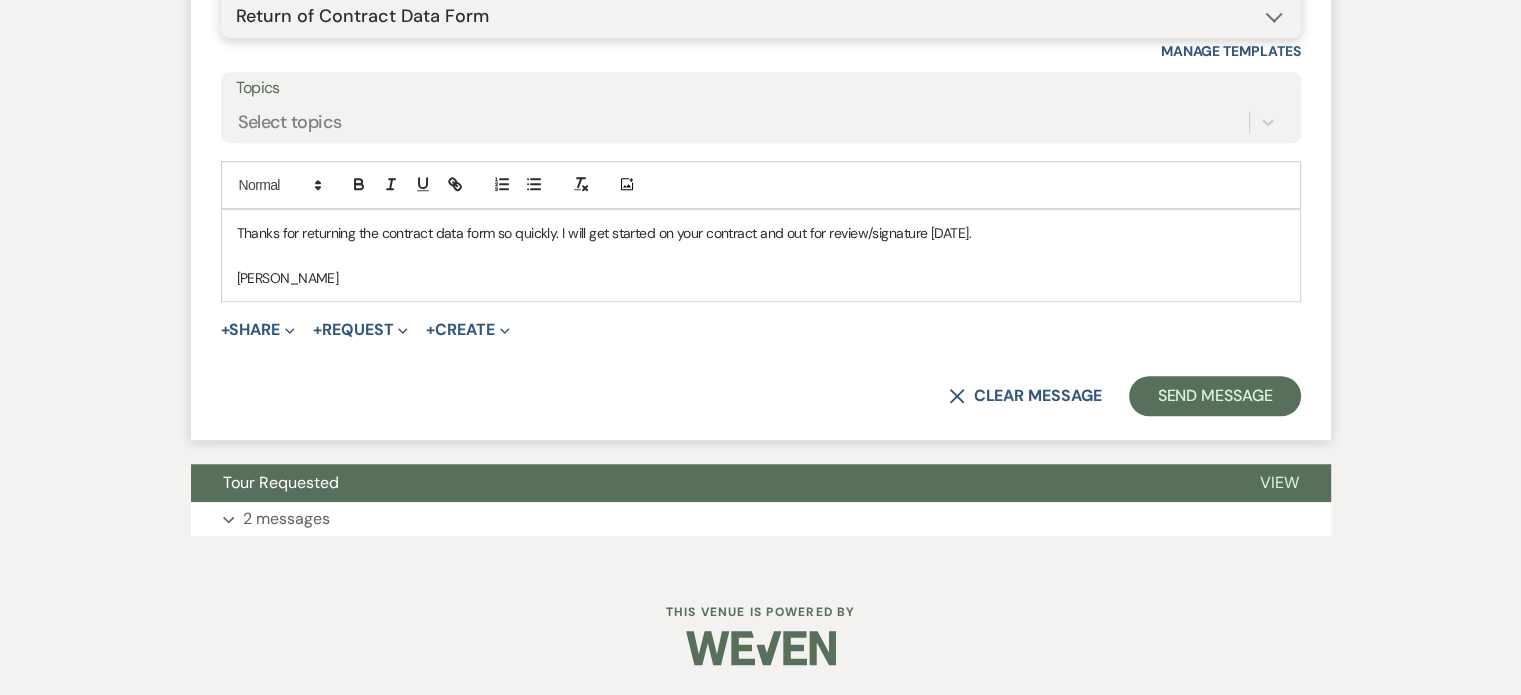 scroll, scrollTop: 1516, scrollLeft: 0, axis: vertical 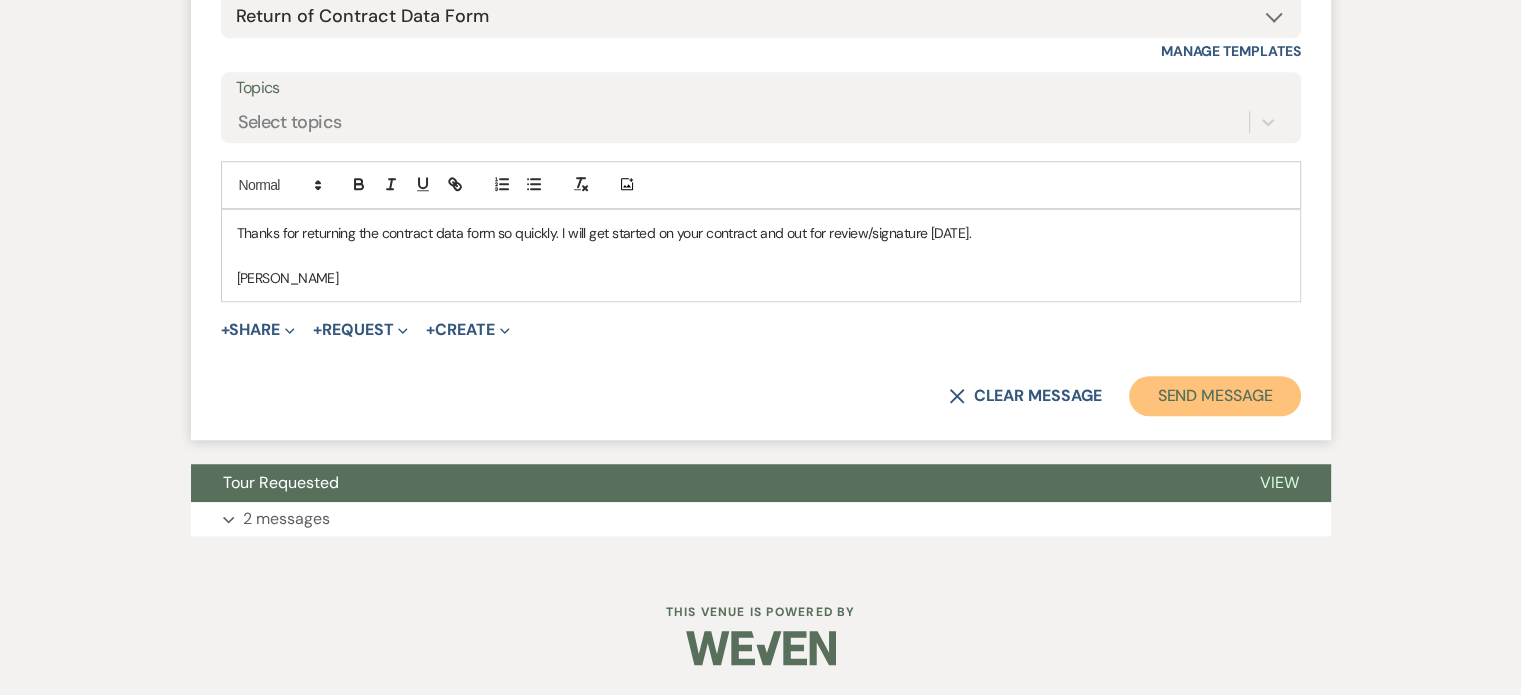 click on "Send Message" at bounding box center (1214, 396) 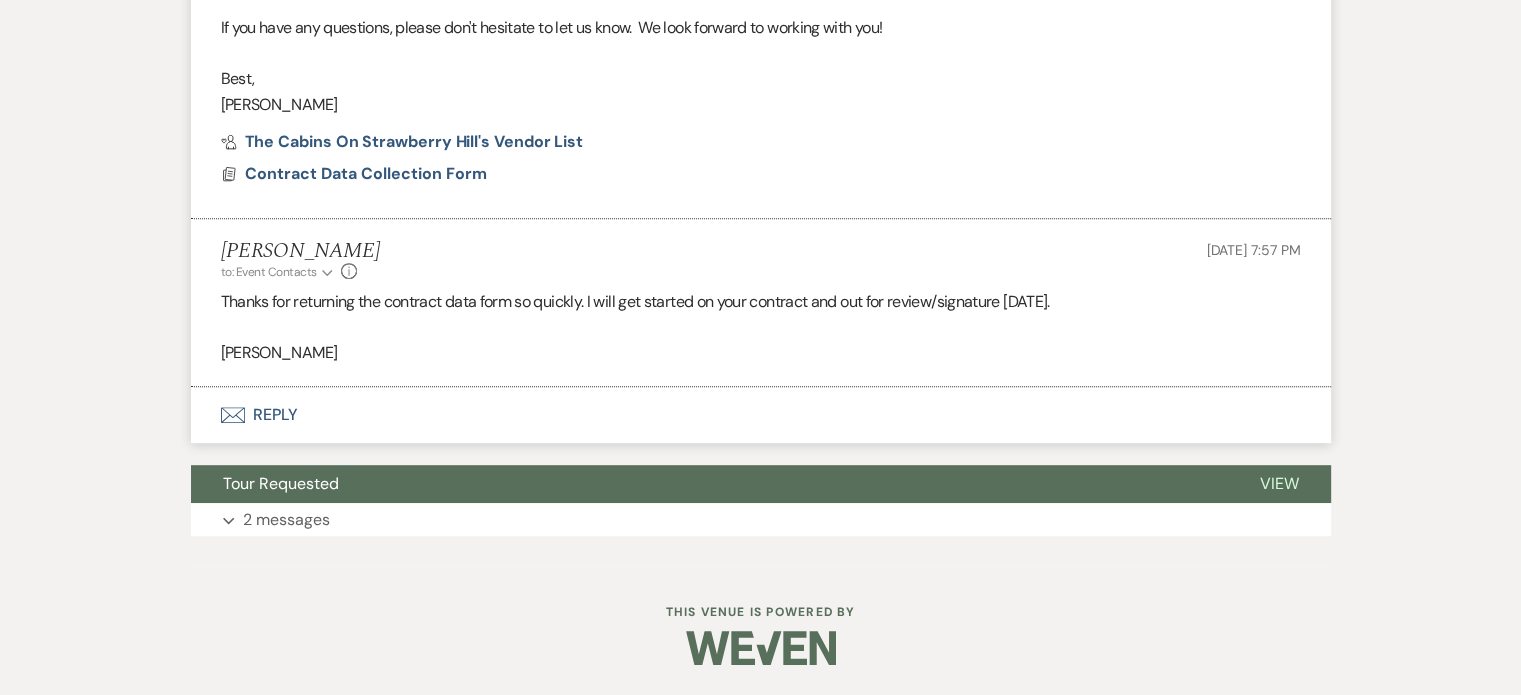 scroll, scrollTop: 1123, scrollLeft: 0, axis: vertical 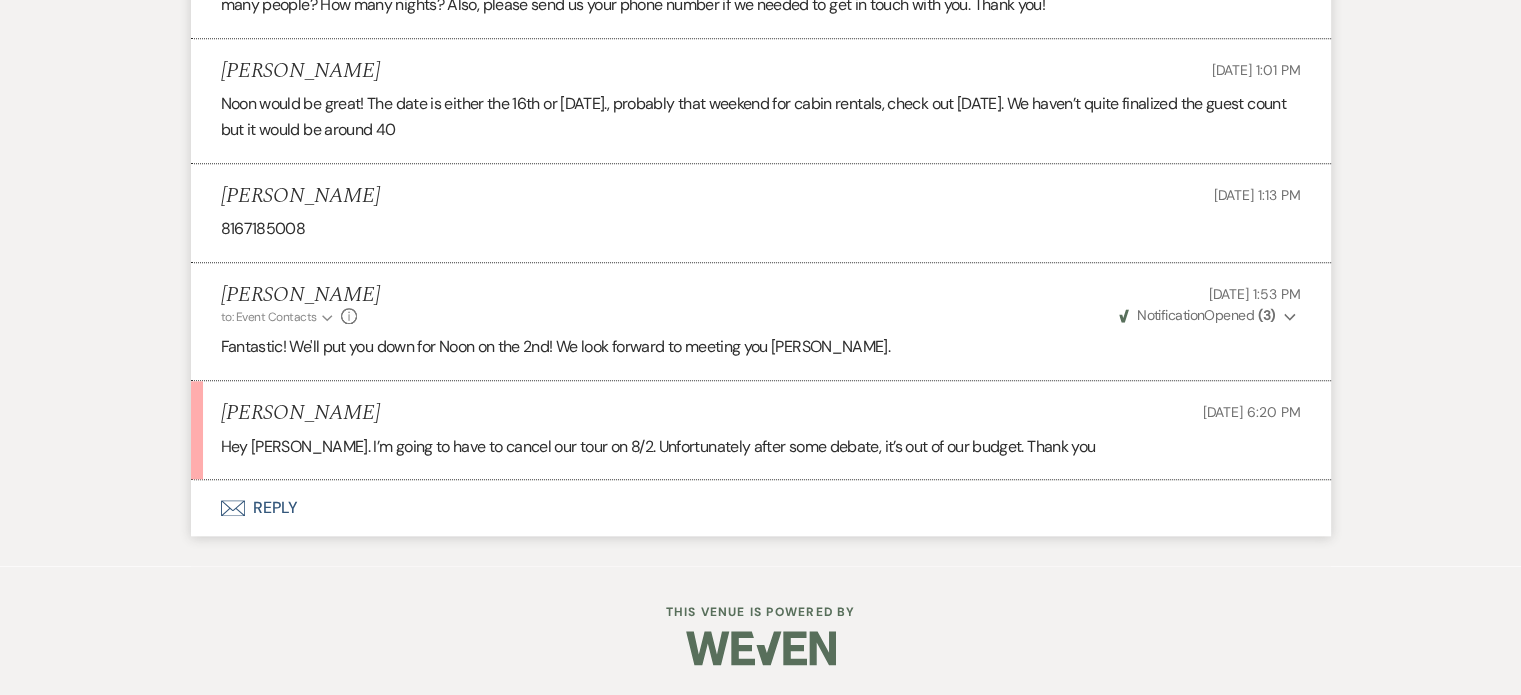 click on "Envelope Reply" at bounding box center [761, 508] 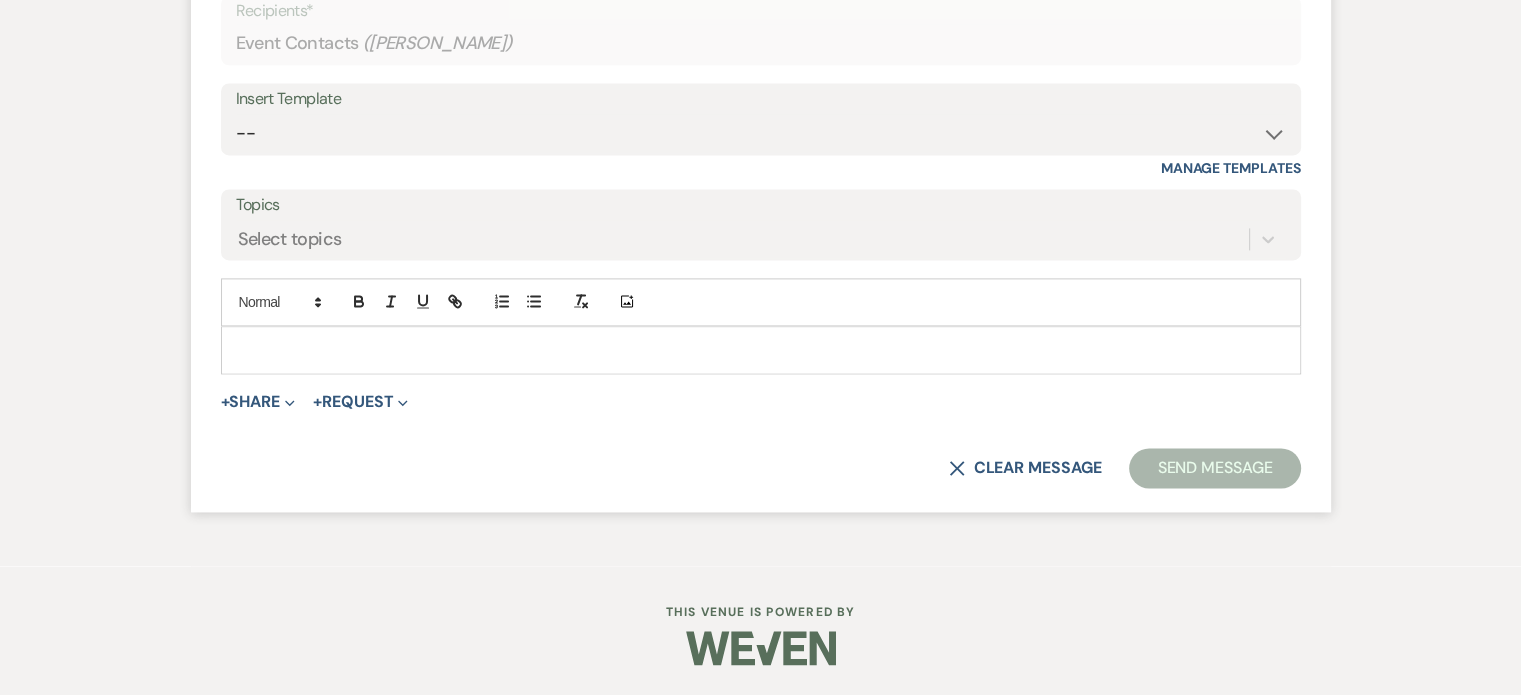 scroll, scrollTop: 2876, scrollLeft: 0, axis: vertical 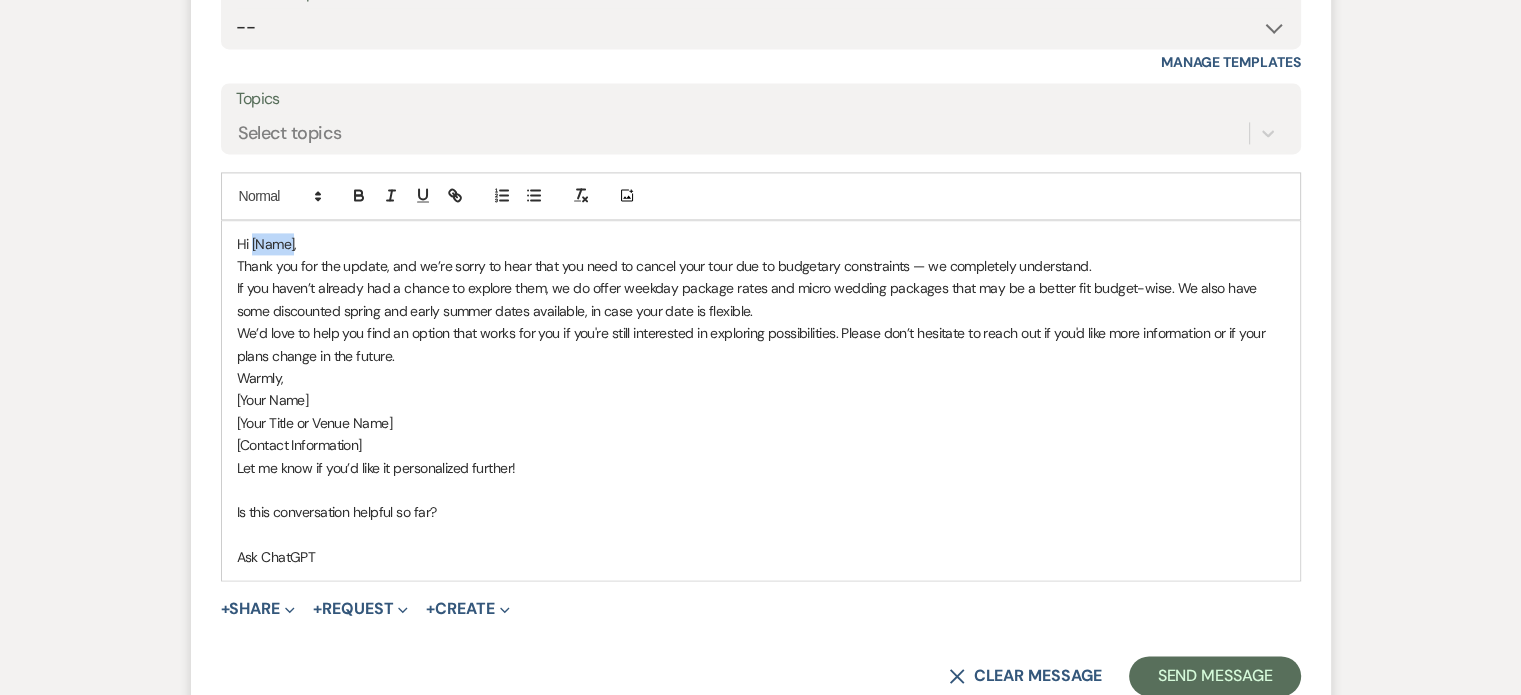 drag, startPoint x: 316, startPoint y: 465, endPoint x: 360, endPoint y: 470, distance: 44.28318 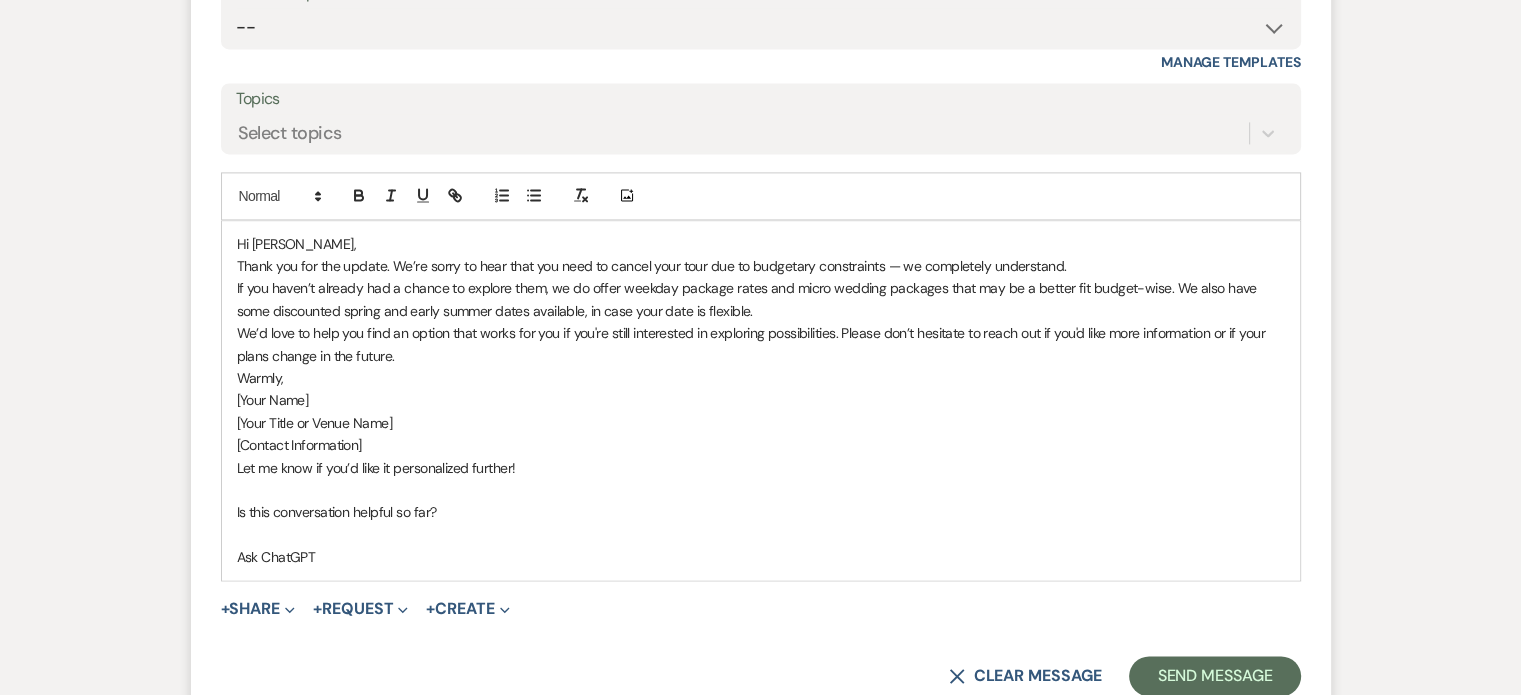 click on "Thank you for the update. We’re sorry to hear that you need to cancel your tour due to budgetary constraints — we completely understand." at bounding box center [761, 266] 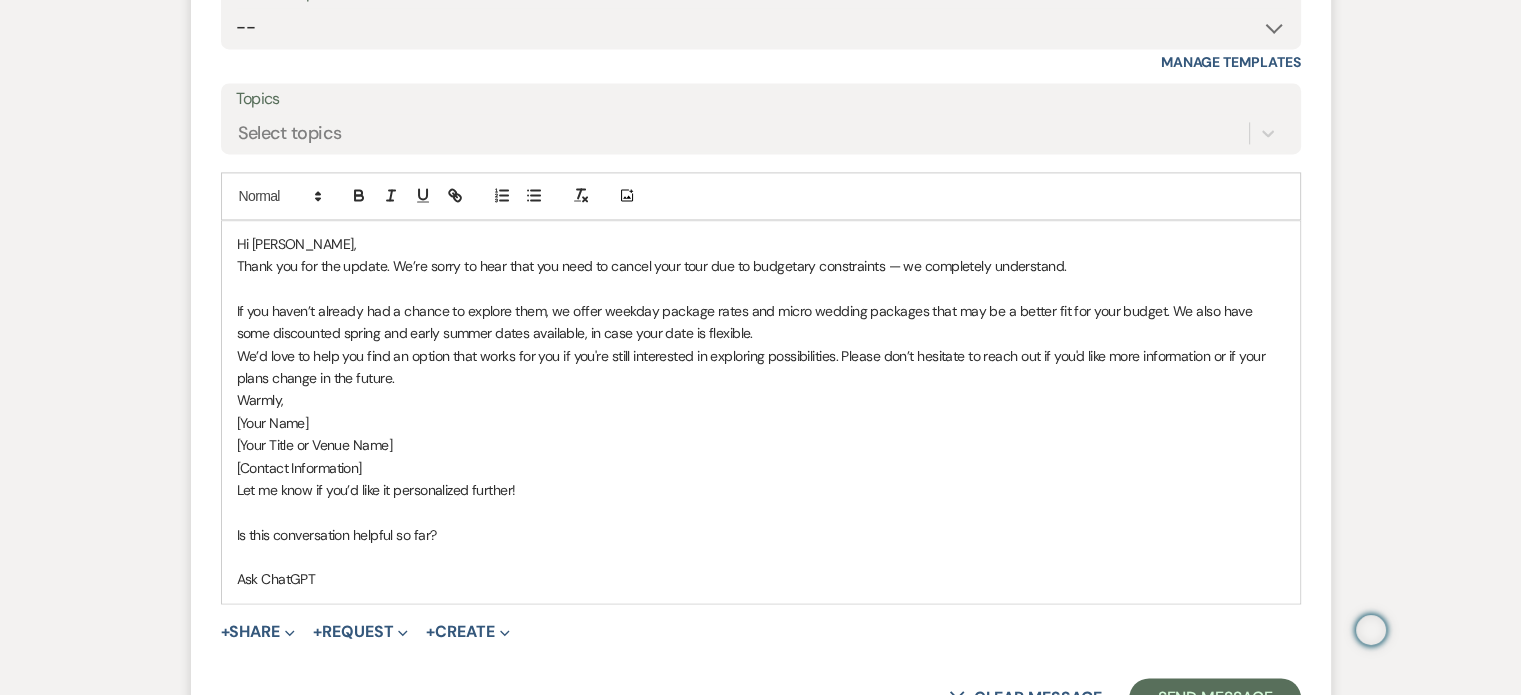 click on "If you haven’t already had a chance to explore them, we offer weekday package rates and micro wedding packages that may be a better fit for your budget. We also have some discounted spring and early summer dates available, in case your date is flexible." at bounding box center [761, 322] 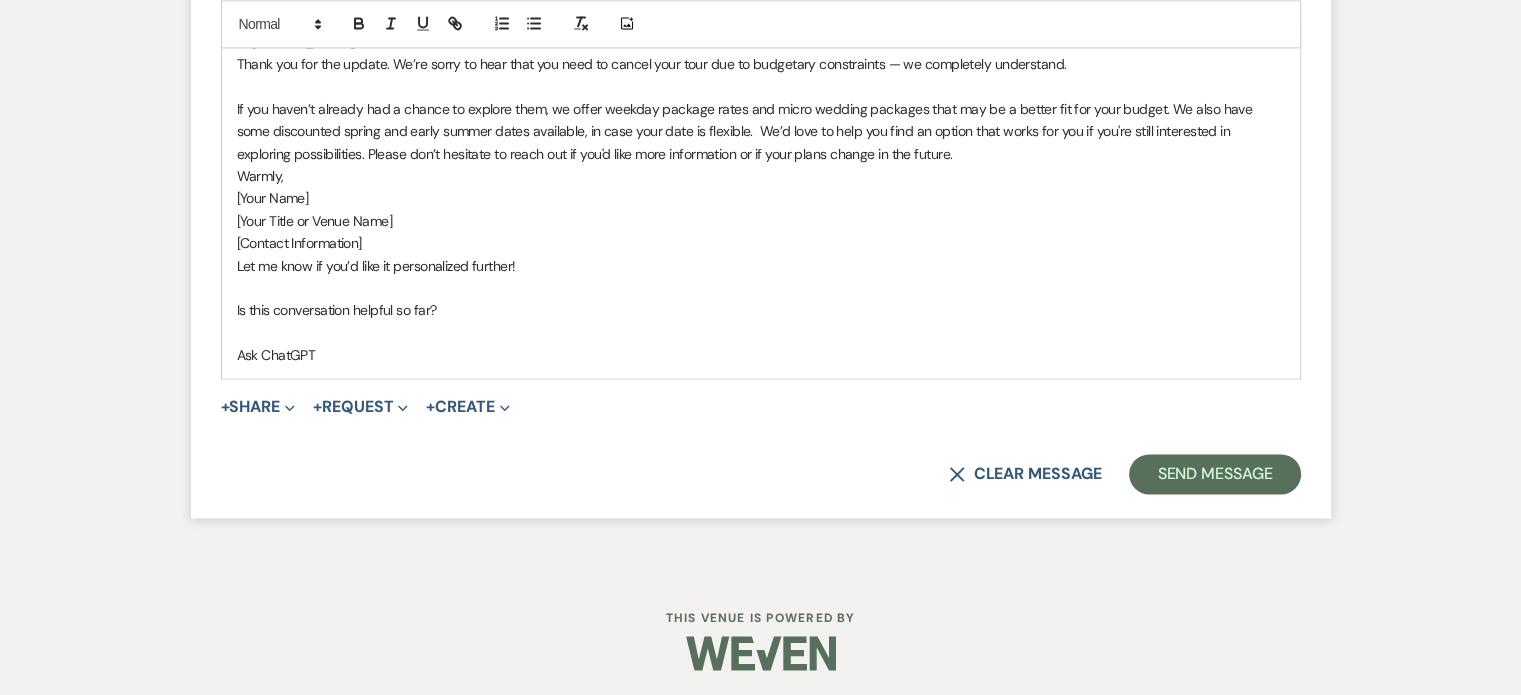 scroll, scrollTop: 3112, scrollLeft: 0, axis: vertical 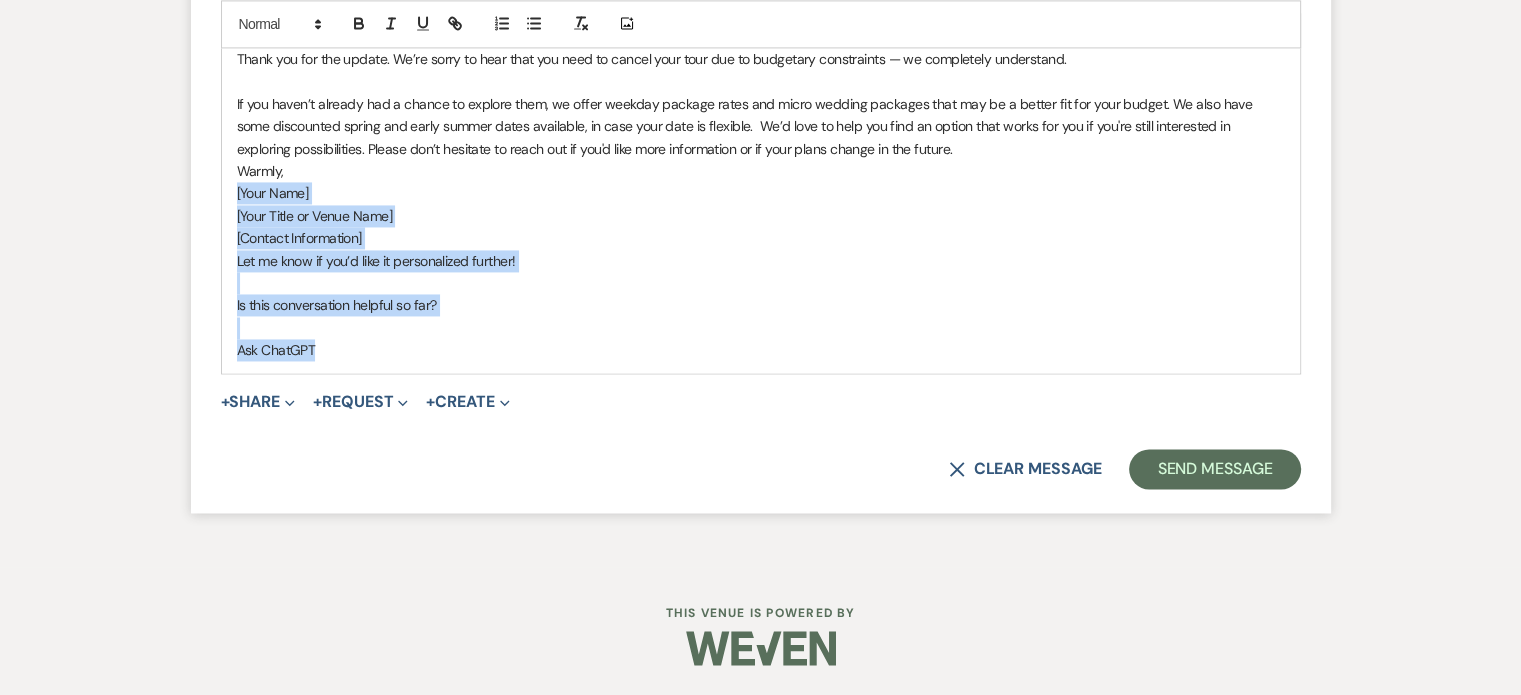drag, startPoint x: 301, startPoint y: 406, endPoint x: 520, endPoint y: 566, distance: 271.2213 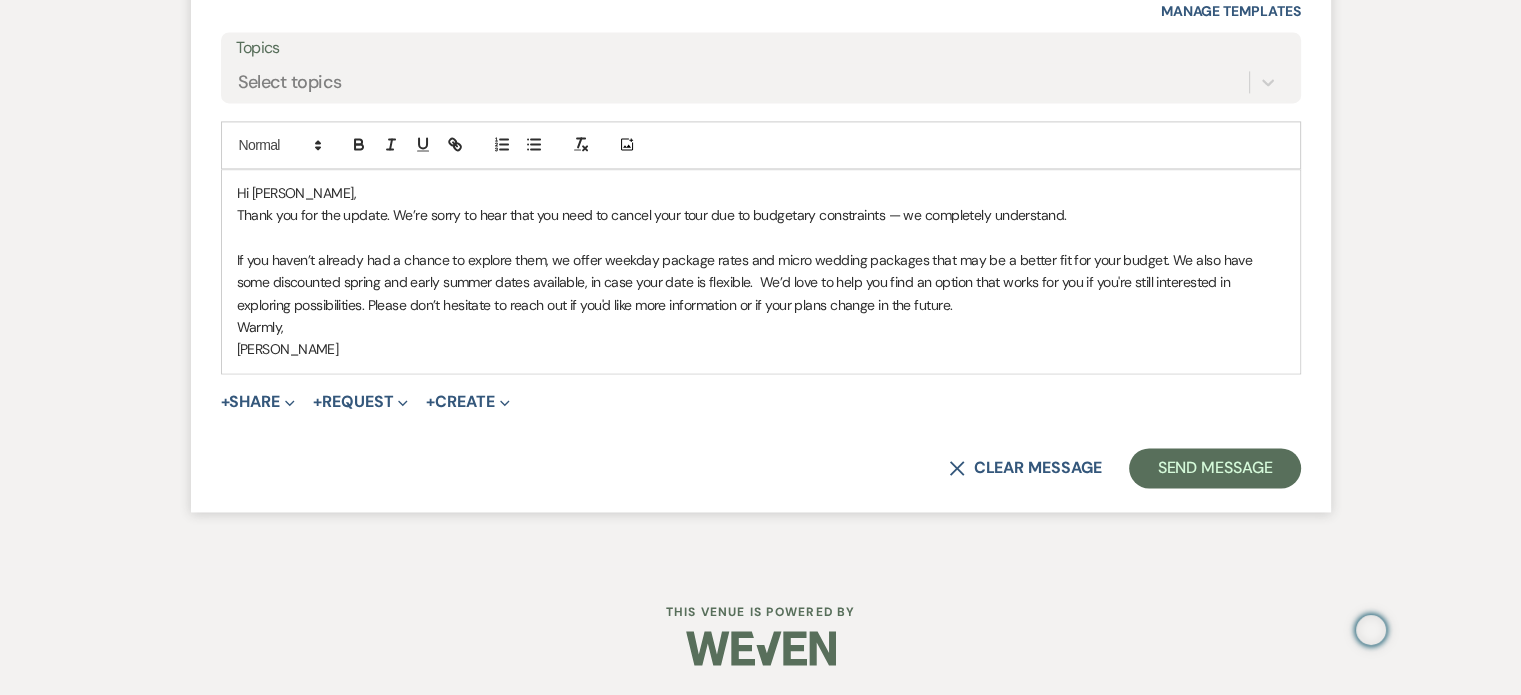 click on "If you haven’t already had a chance to explore them, we offer weekday package rates and micro wedding packages that may be a better fit for your budget. We also have some discounted spring and early summer dates available, in case your date is flexible.  We’d love to help you find an option that works for you if you're still interested in exploring possibilities. Please don’t hesitate to reach out if you'd like more information or if your plans change in the future." at bounding box center (761, 282) 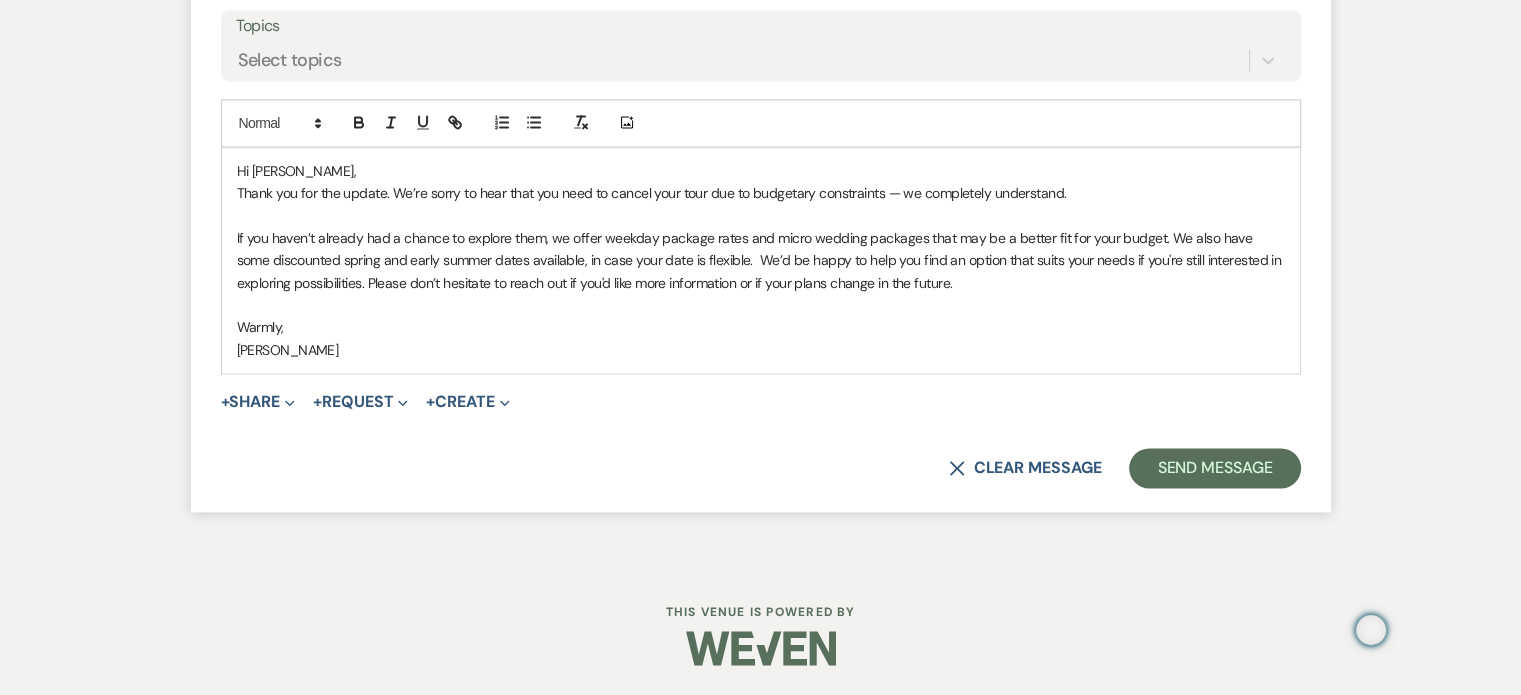 click on "Hi [PERSON_NAME]," at bounding box center [761, 171] 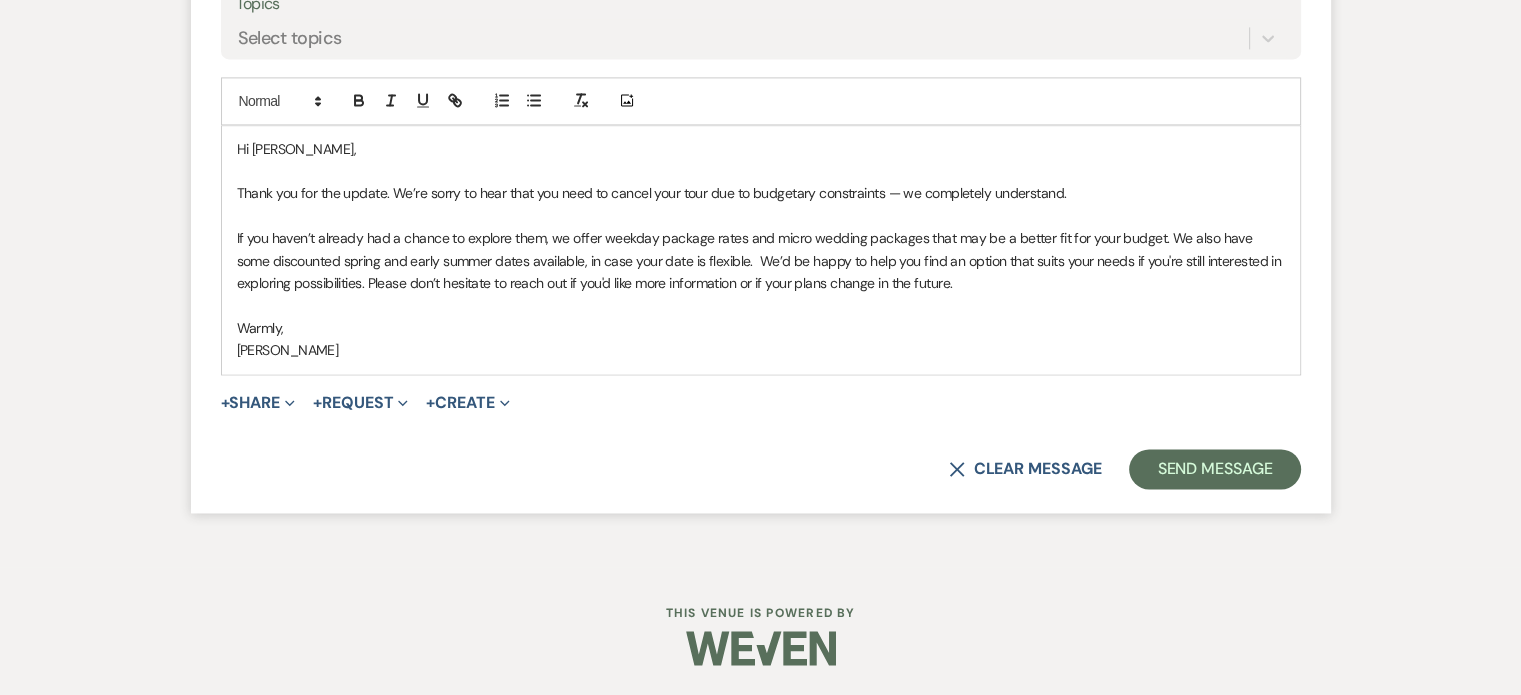 click on "Hi [PERSON_NAME]," at bounding box center [761, 149] 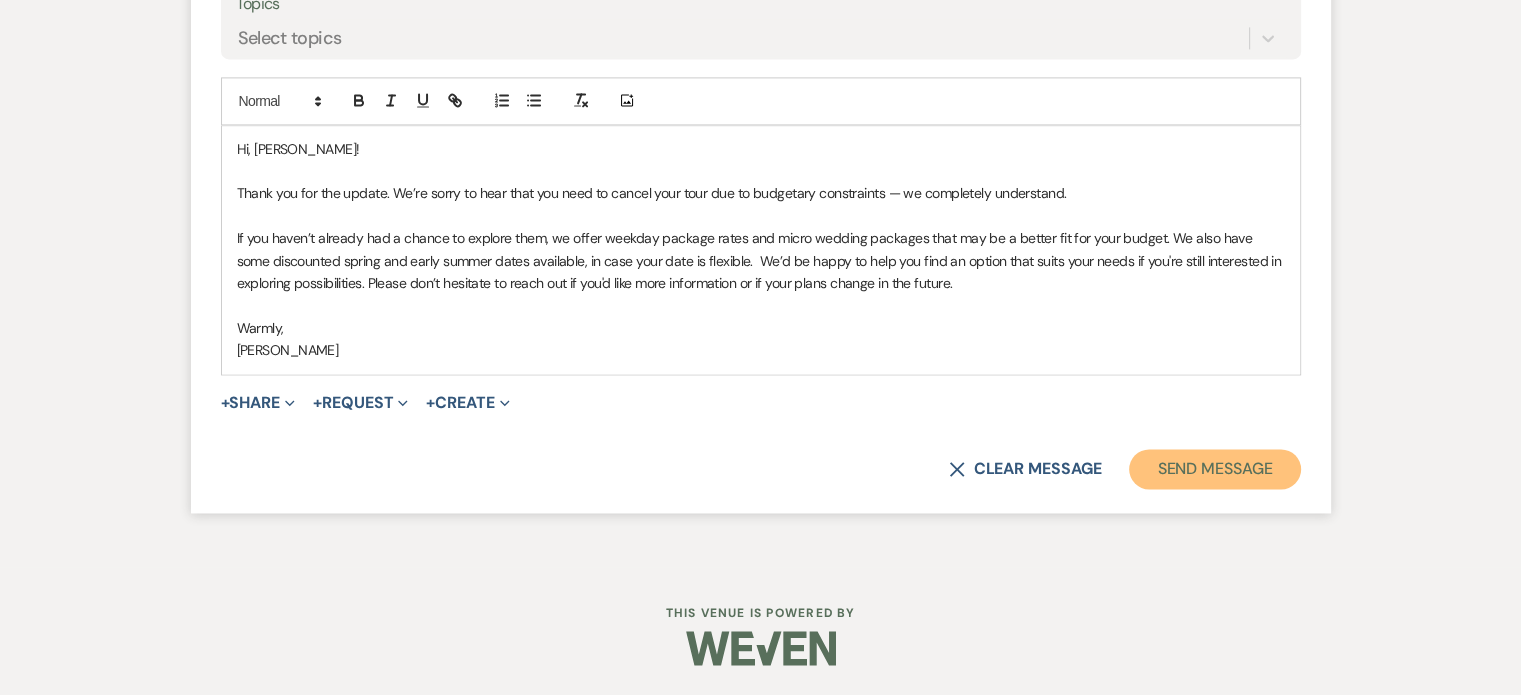click on "Send Message" at bounding box center (1214, 469) 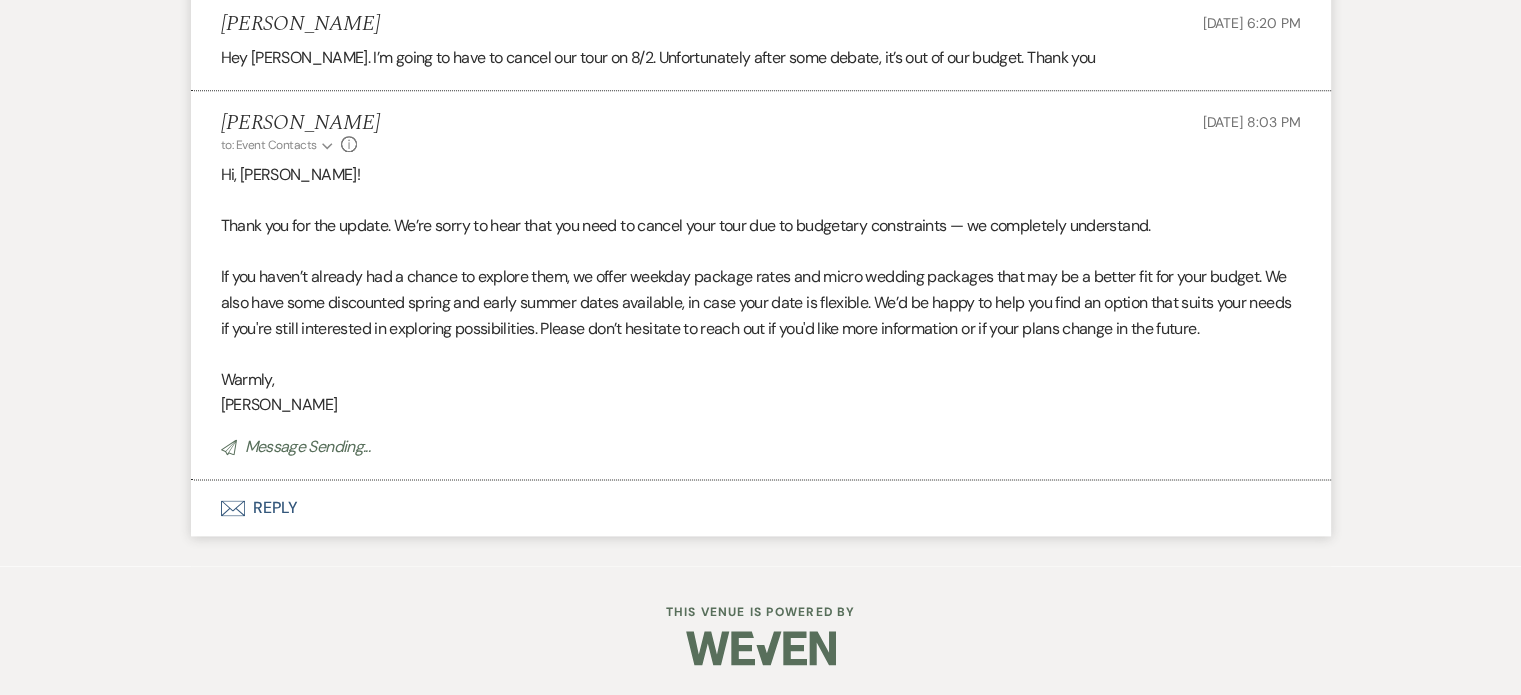 scroll, scrollTop: 2755, scrollLeft: 0, axis: vertical 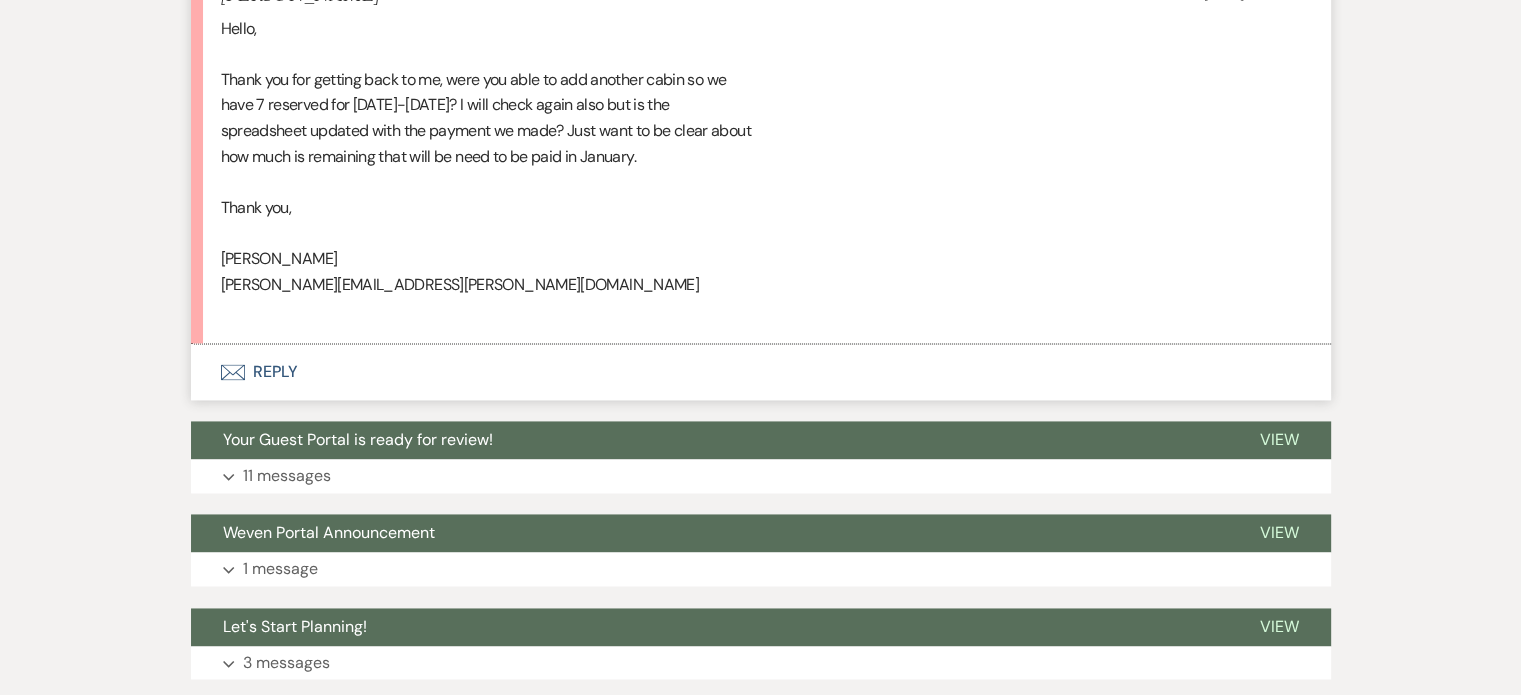 click on "[DATE] Pmts update. 7.2025" at bounding box center [352, -83] 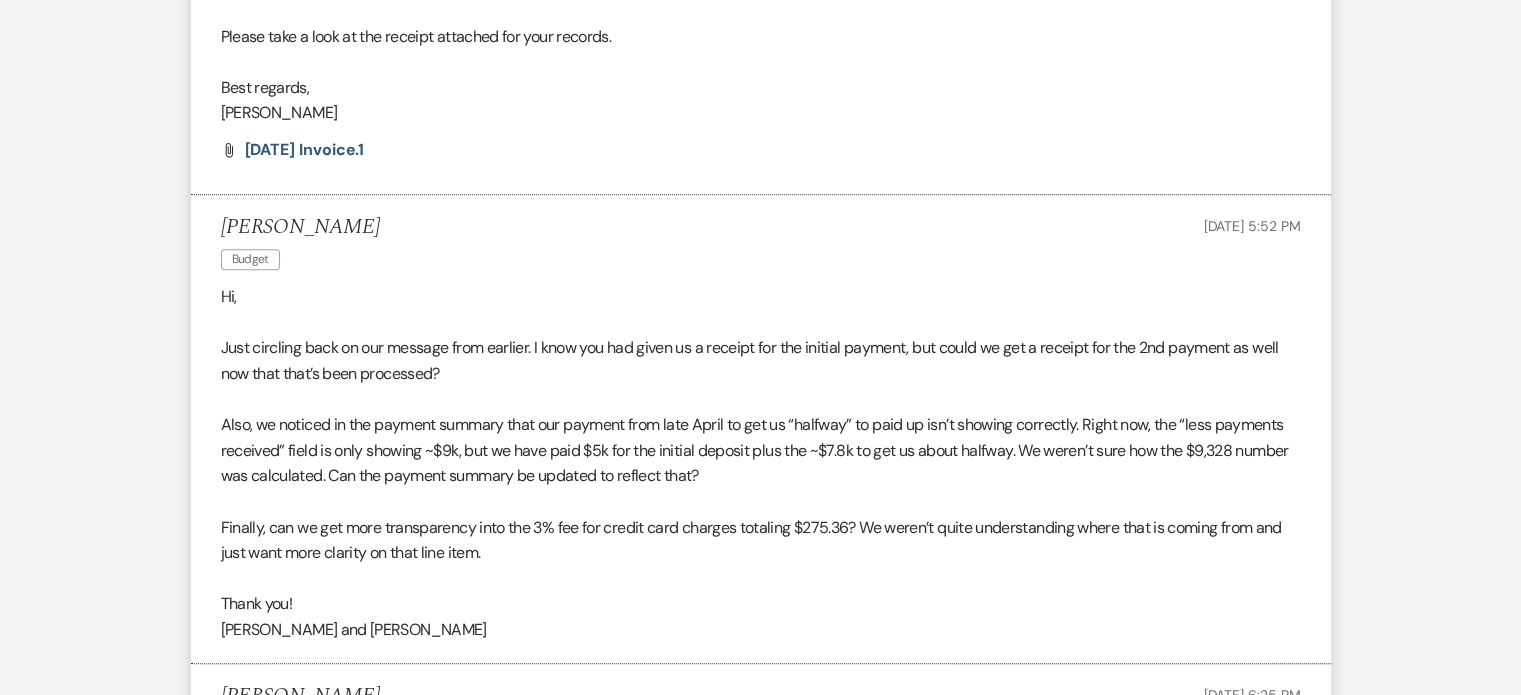 scroll, scrollTop: 1691, scrollLeft: 0, axis: vertical 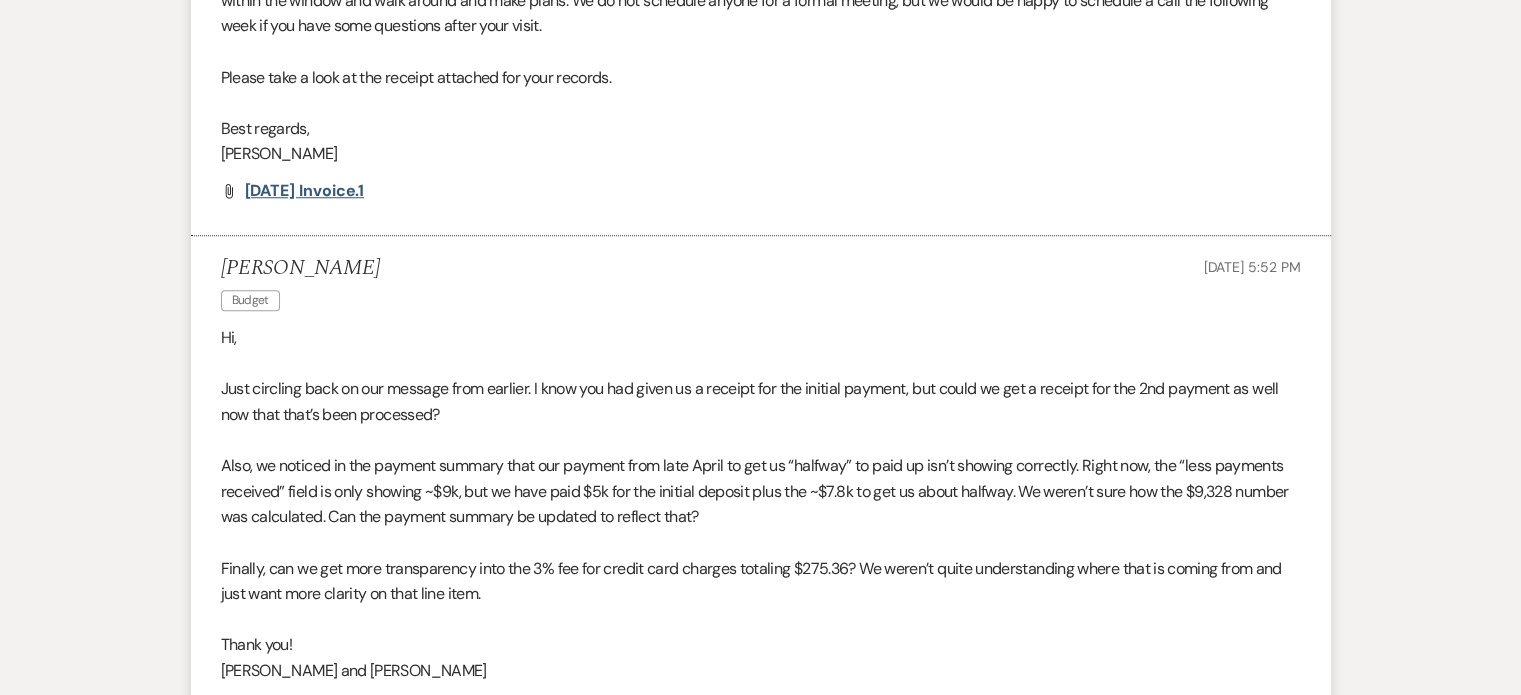 click on "4.25.2026 Invoice.1" at bounding box center (305, 190) 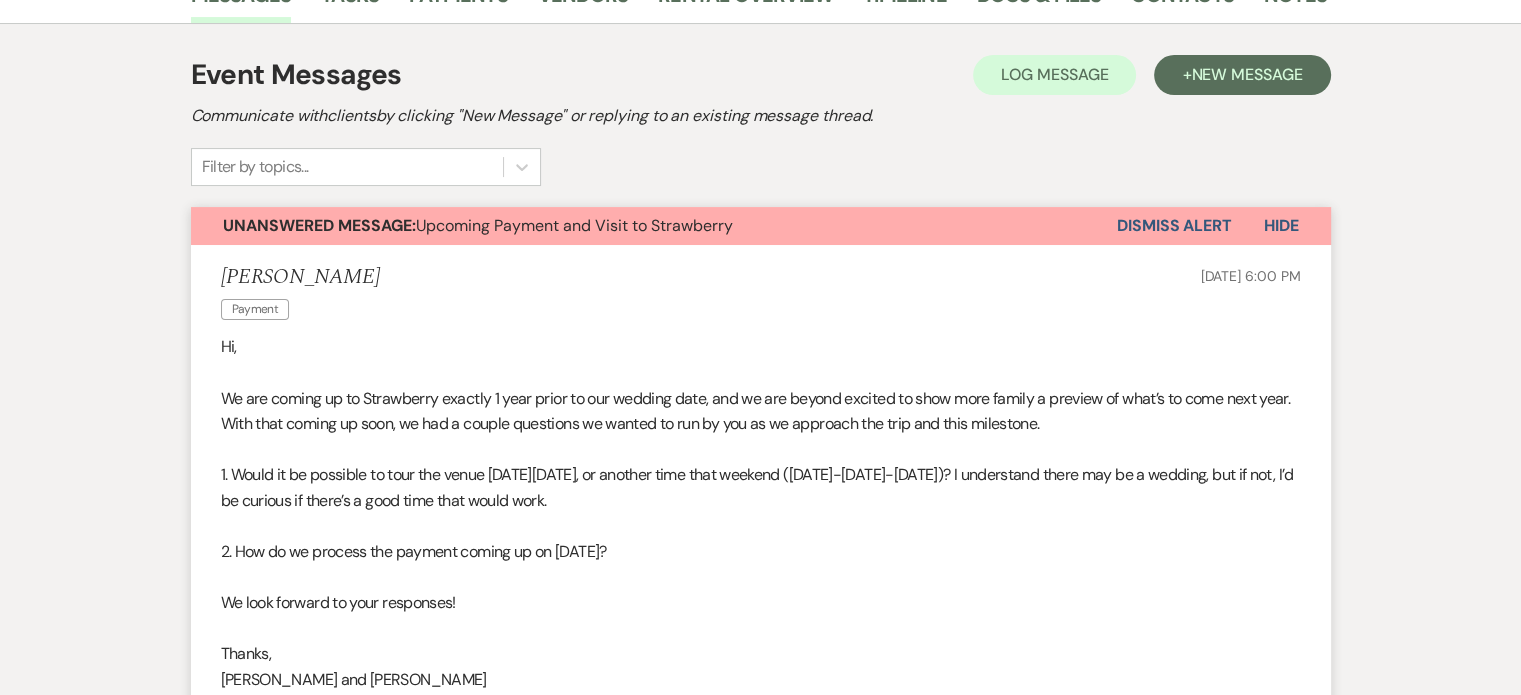 scroll, scrollTop: 542, scrollLeft: 0, axis: vertical 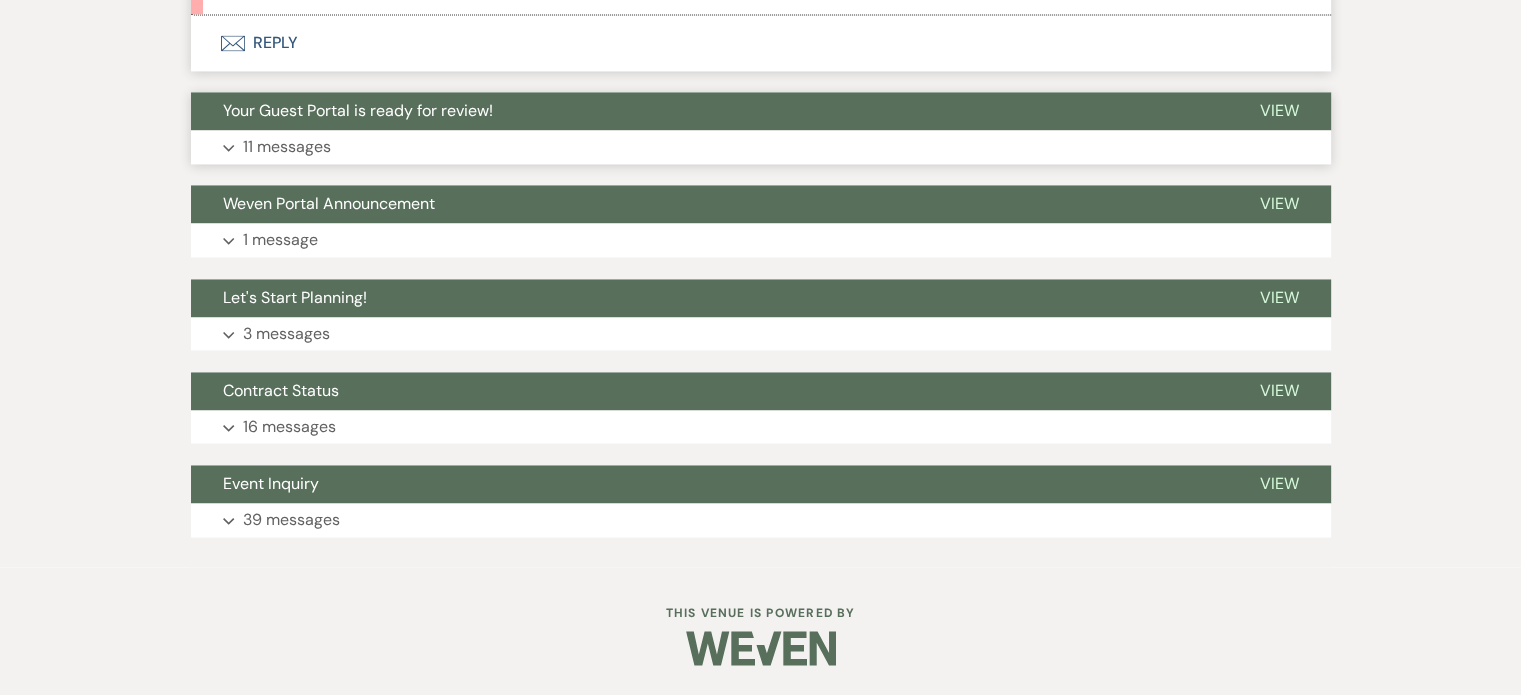 click on "11 messages" at bounding box center (287, 147) 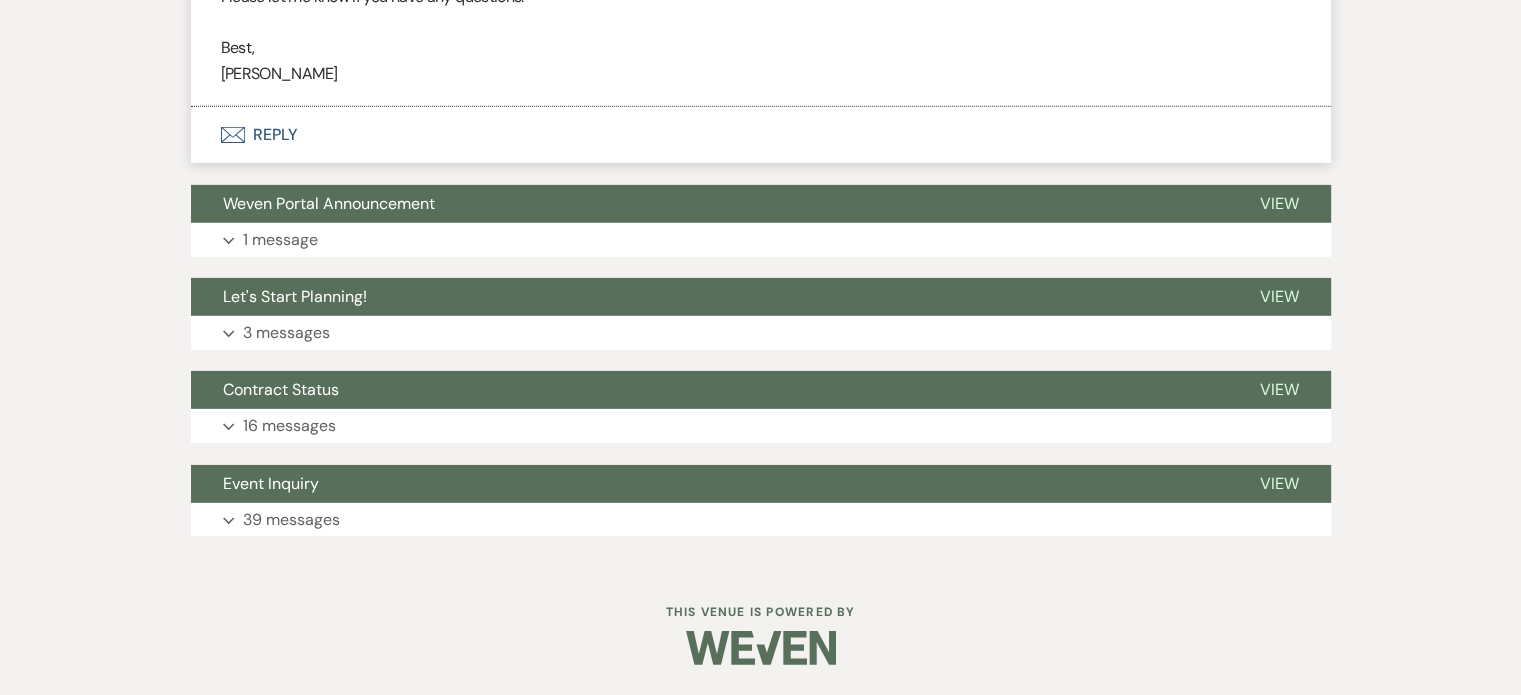 scroll, scrollTop: 6591, scrollLeft: 0, axis: vertical 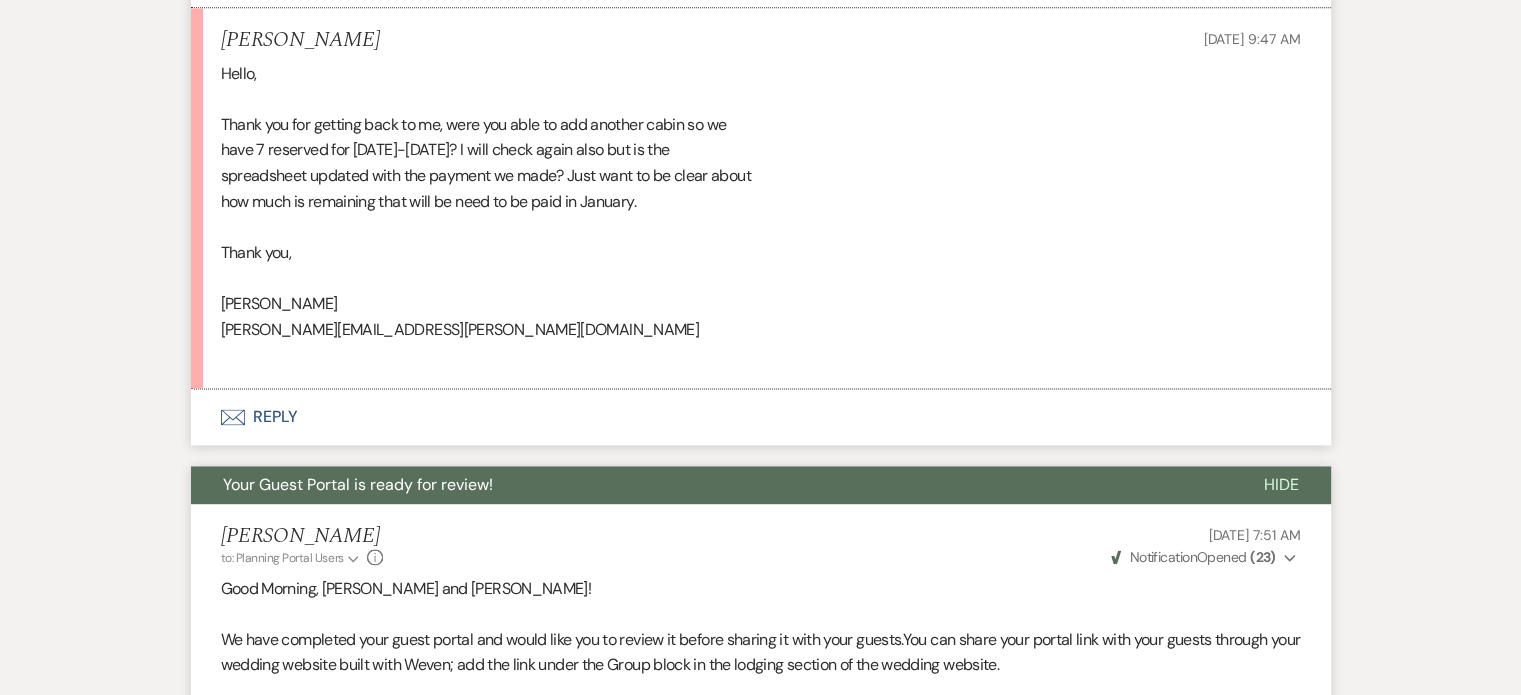 click on "Envelope Reply" at bounding box center (761, 417) 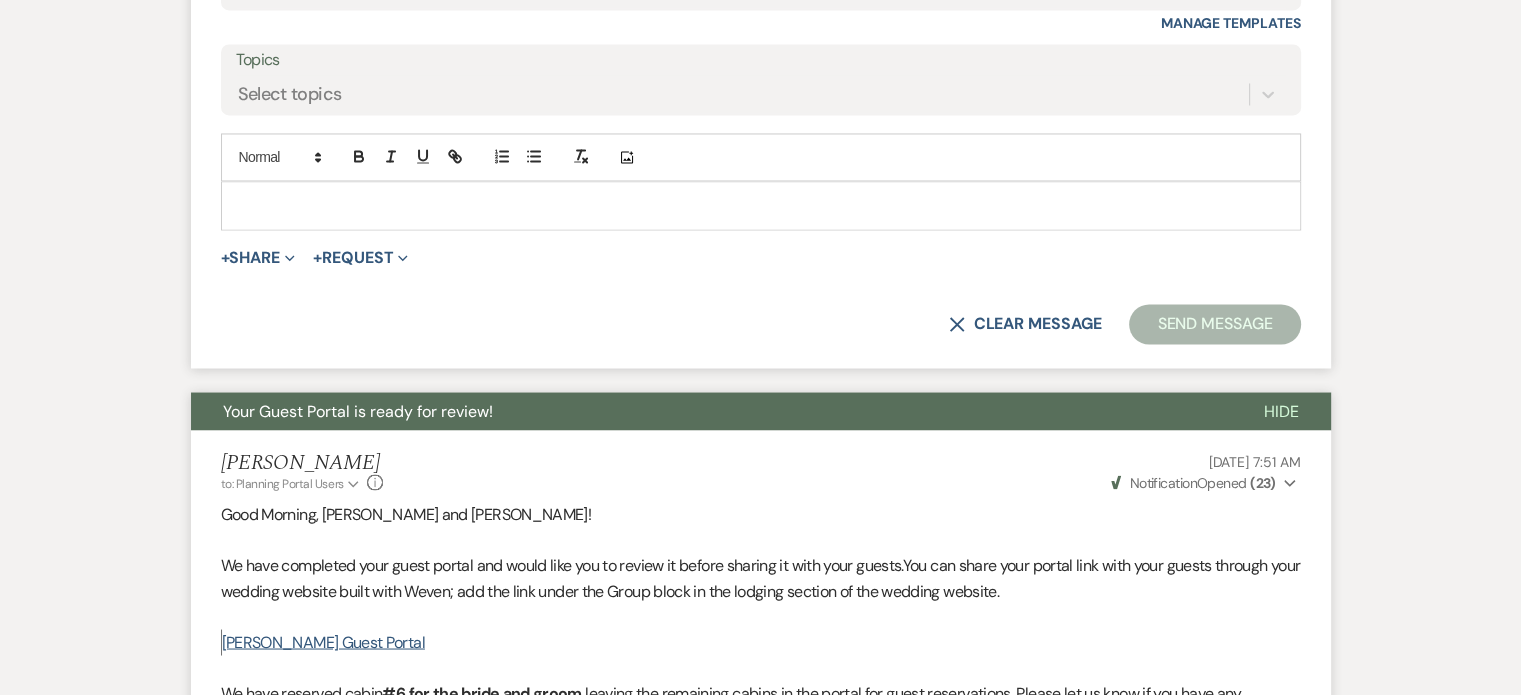 scroll, scrollTop: 3377, scrollLeft: 0, axis: vertical 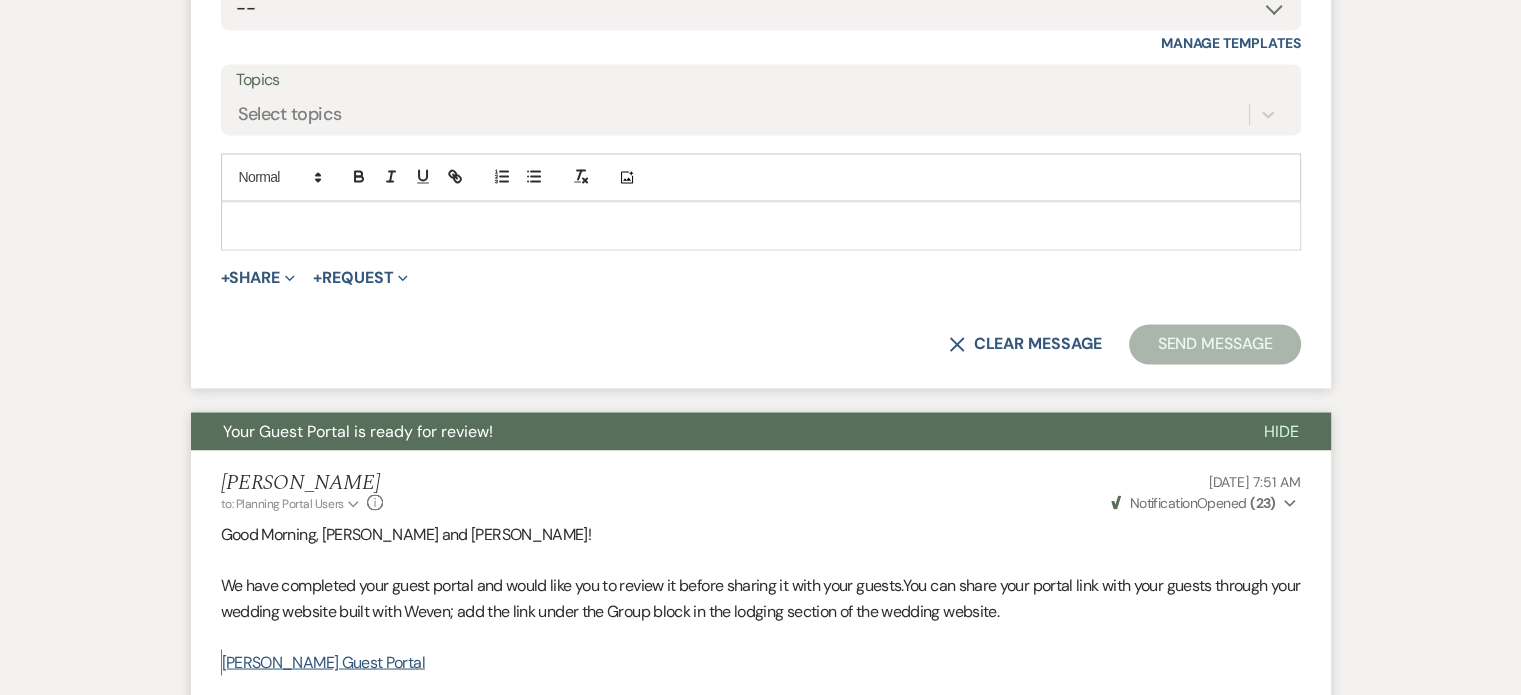 click at bounding box center [761, 225] 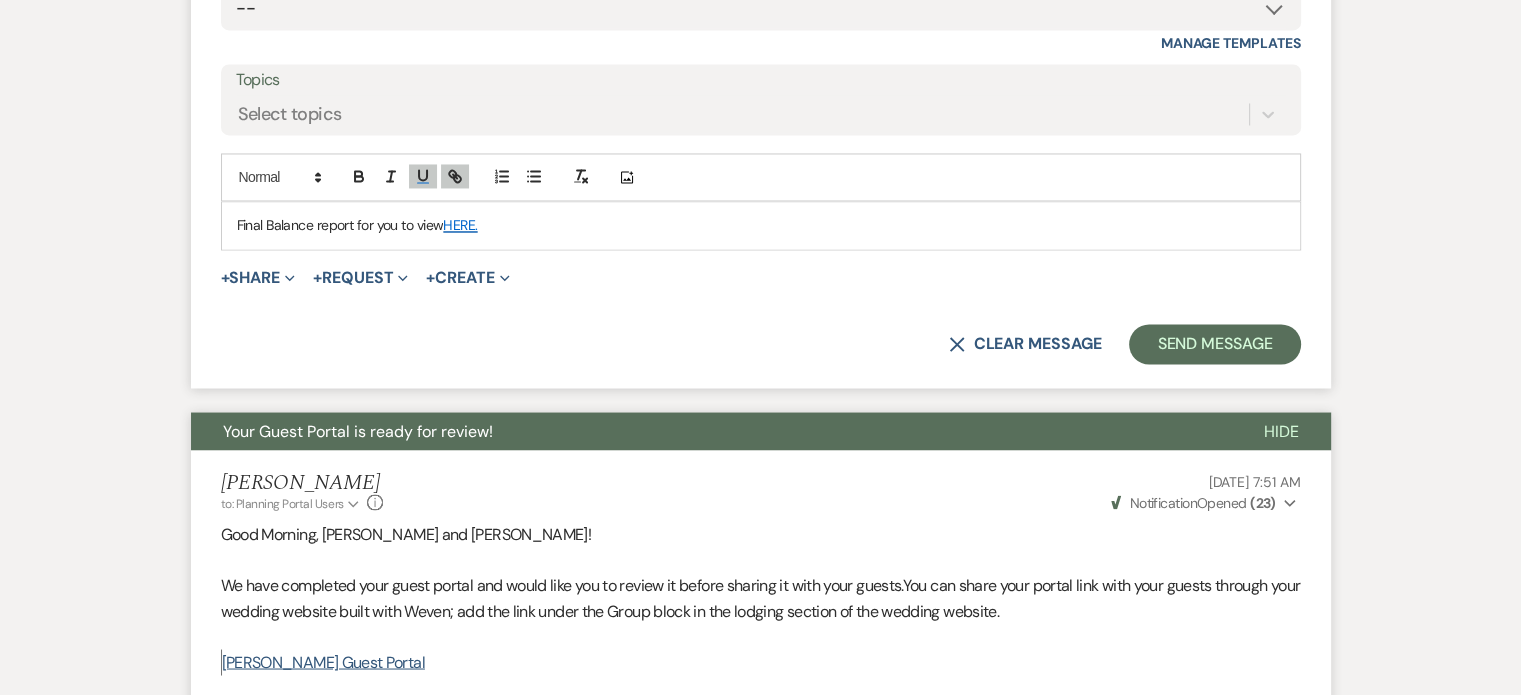 click on "HERE." at bounding box center (460, 225) 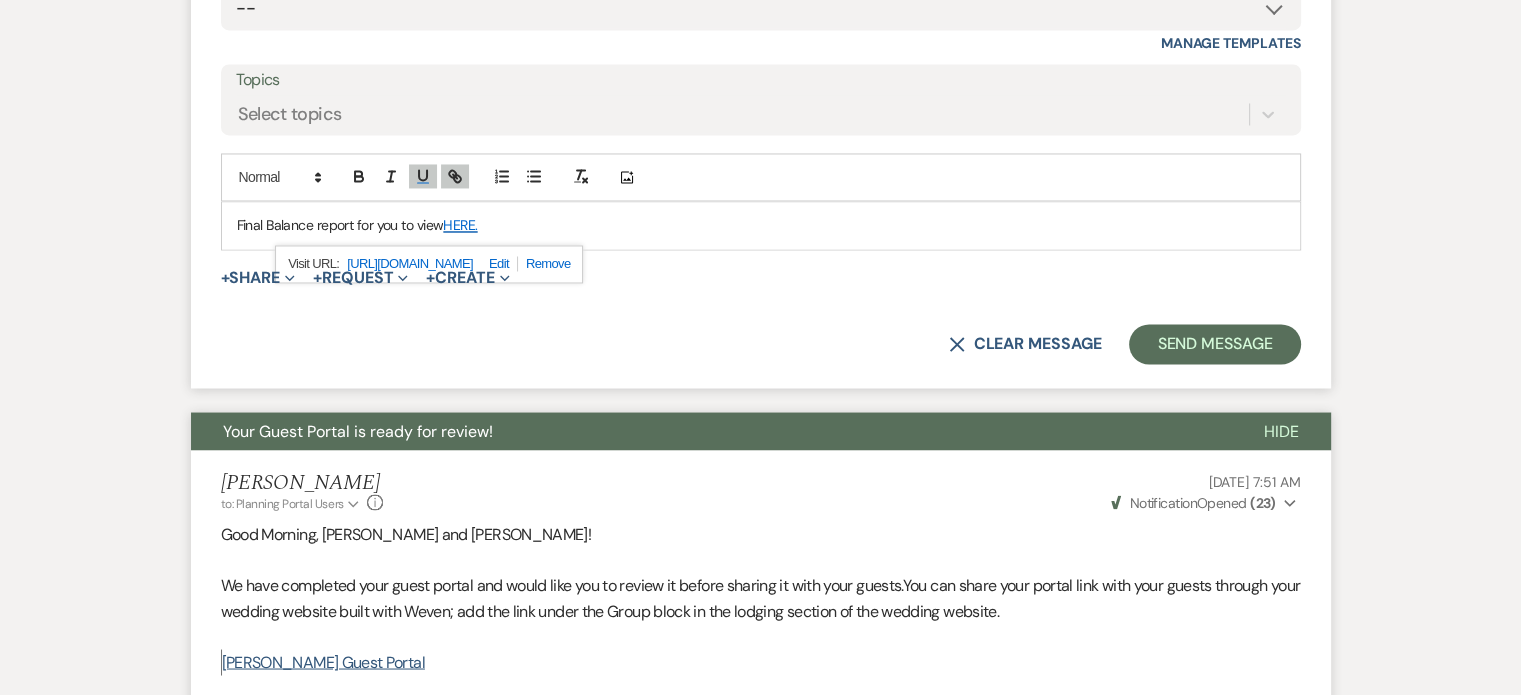 click on "https://docs.google.com/spreadsheets/d/1GNv_f0jzojZECdGVENEKLjnrYHdK8Fks92BEq3gftFo/edit?usp=sharing" at bounding box center [410, 264] 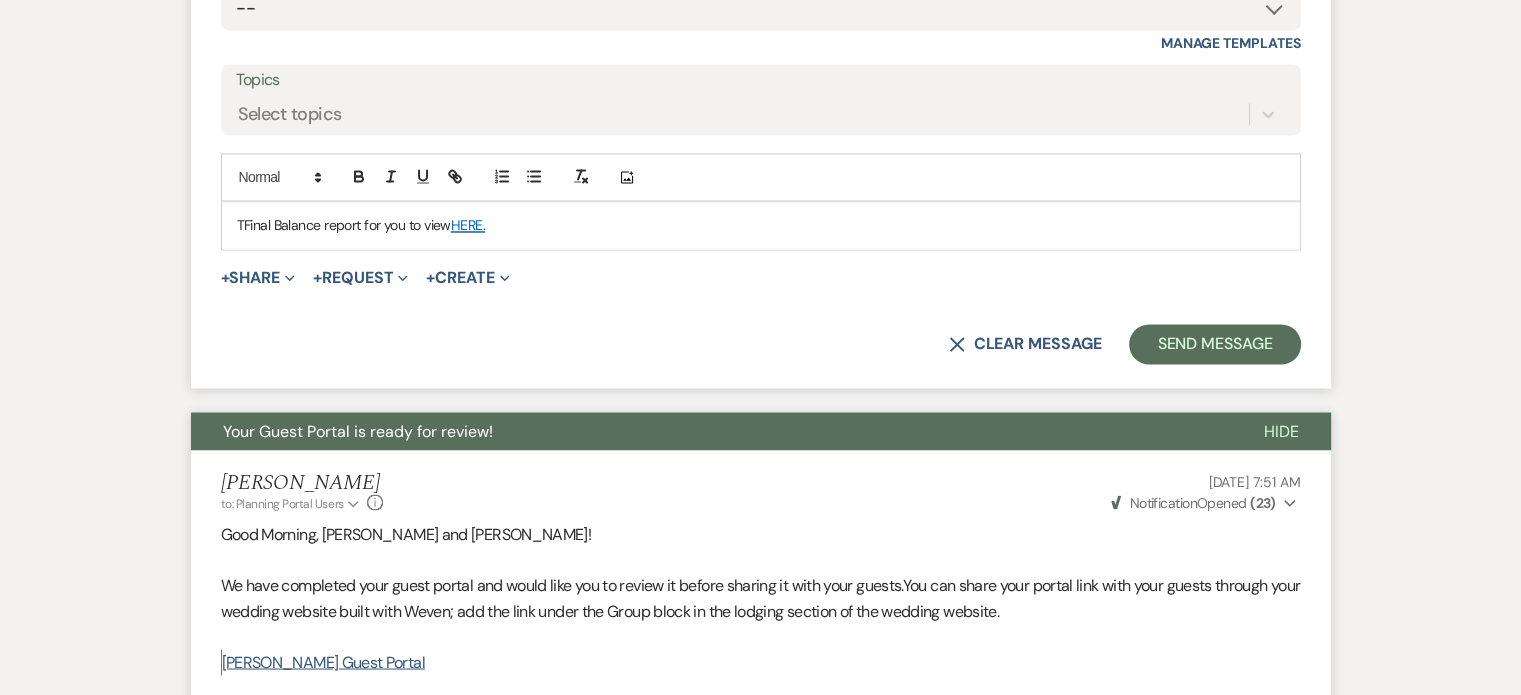 type 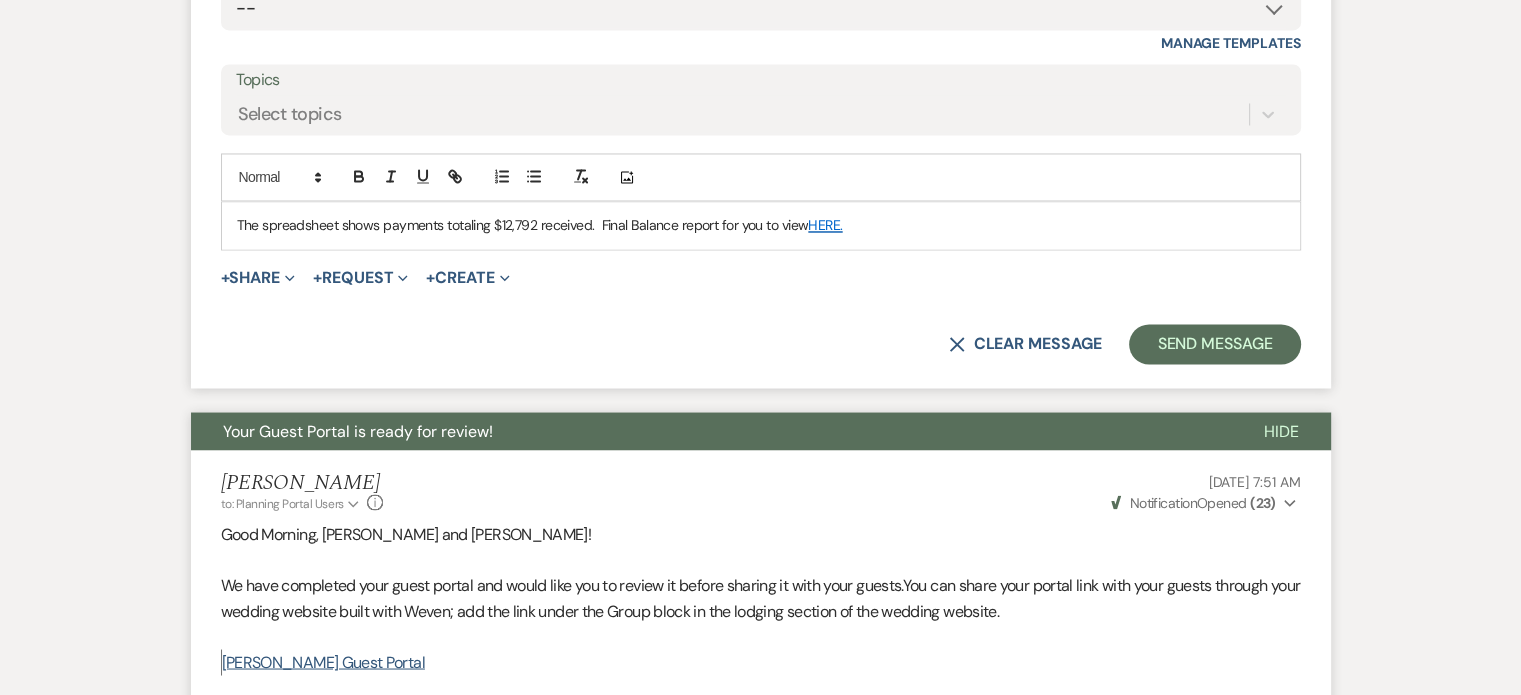 click on "The spreadsheet shows payments totaling $12,792 received.  Final Balance report for you to view" at bounding box center [523, 225] 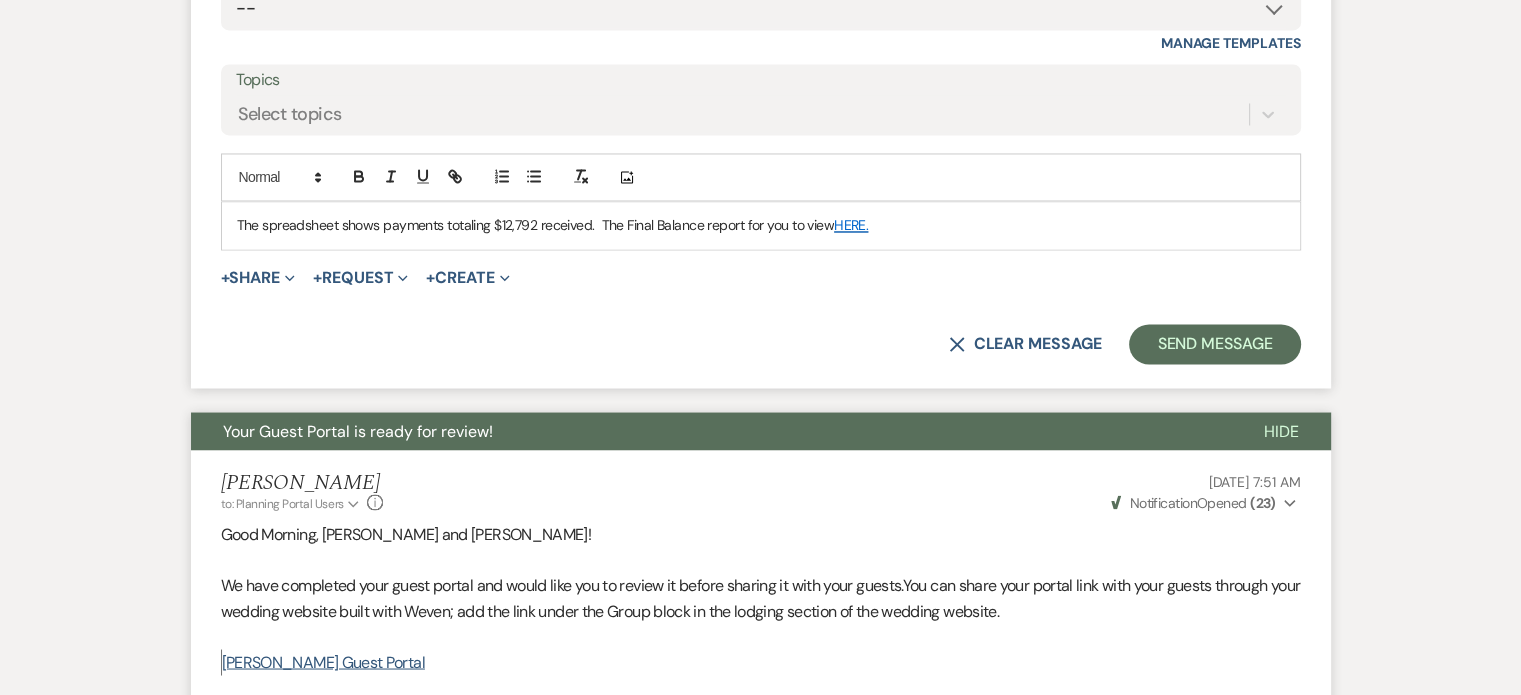 click on "The spreadsheet shows payments totaling $12,792 received.  The Final Balance report for you to view" at bounding box center (536, 225) 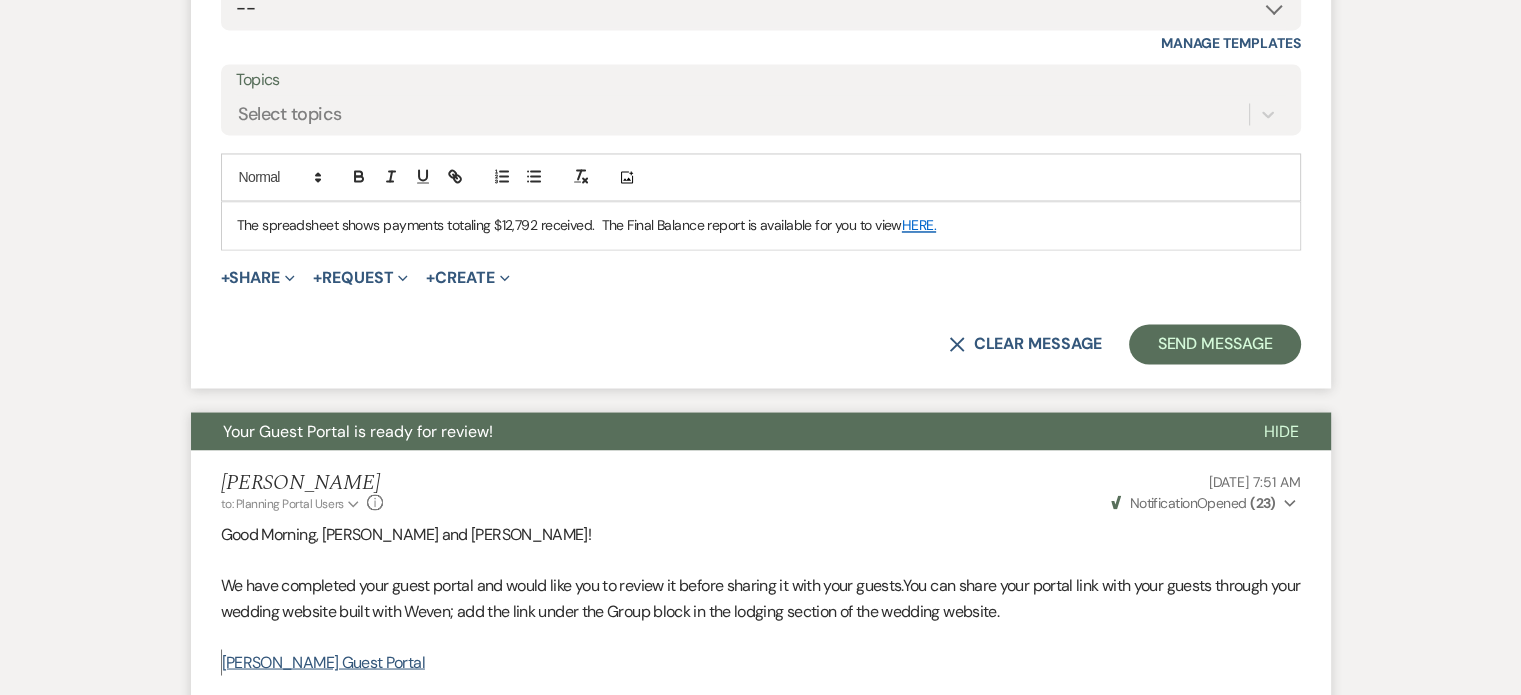 click on "The spreadsheet shows payments totaling $12,792 received.  The Final Balance report is available for you to view" at bounding box center [569, 225] 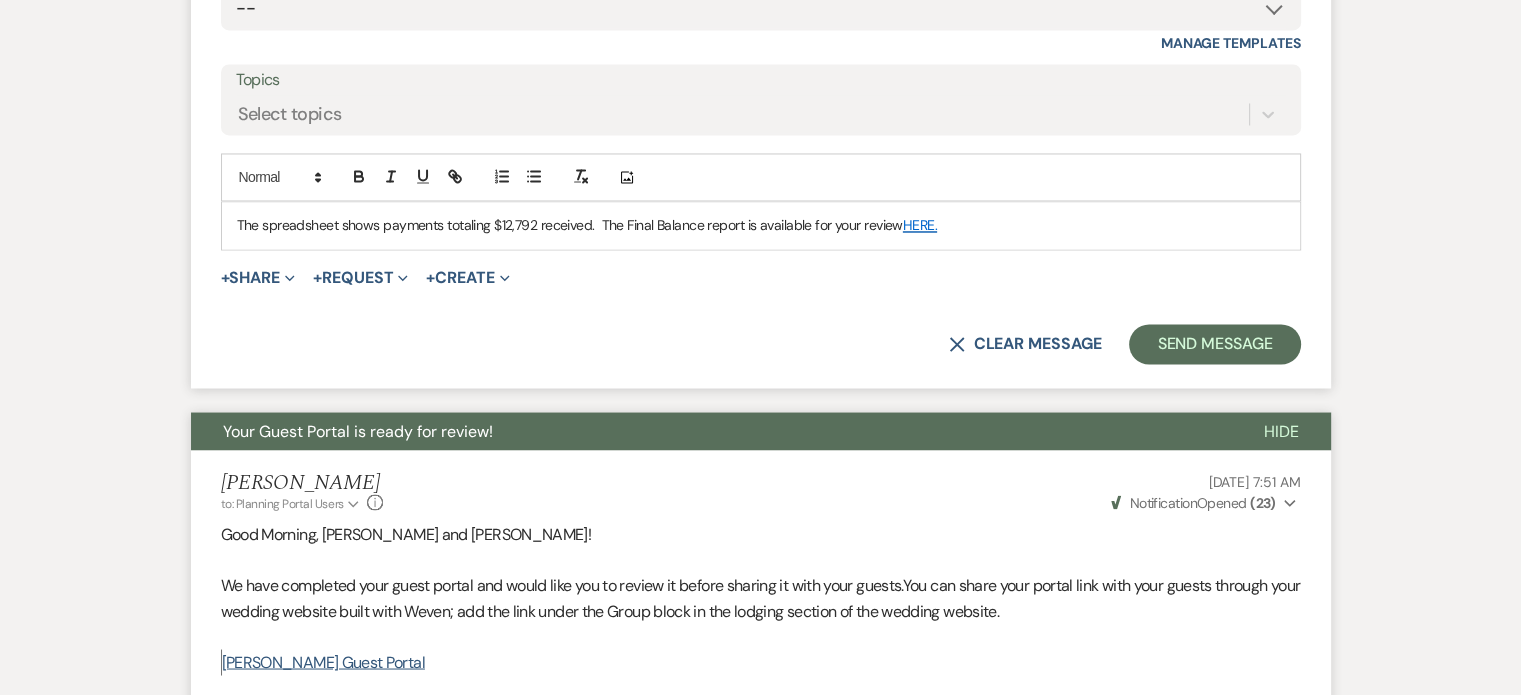 click on "The spreadsheet shows payments totaling $12,792 received.  The Final Balance report is available for your review  HERE." at bounding box center [761, 225] 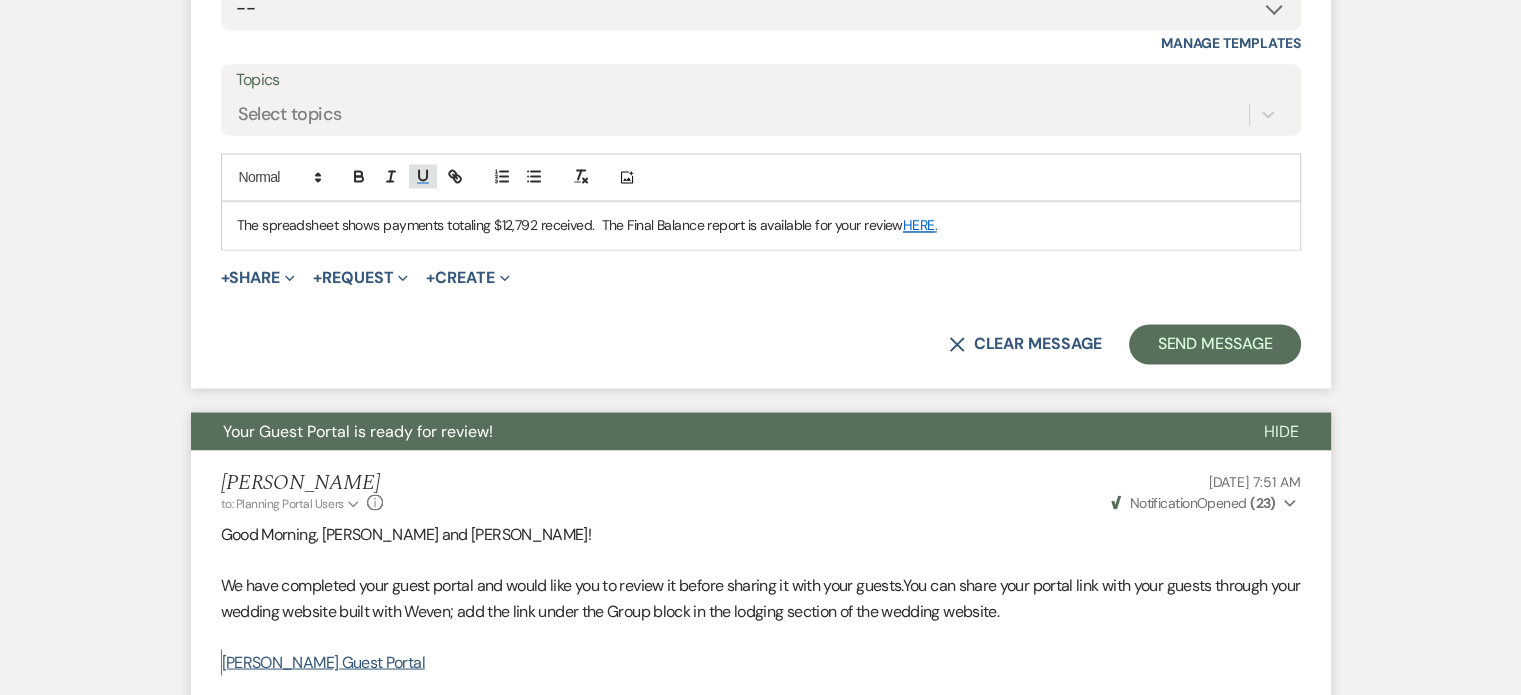click 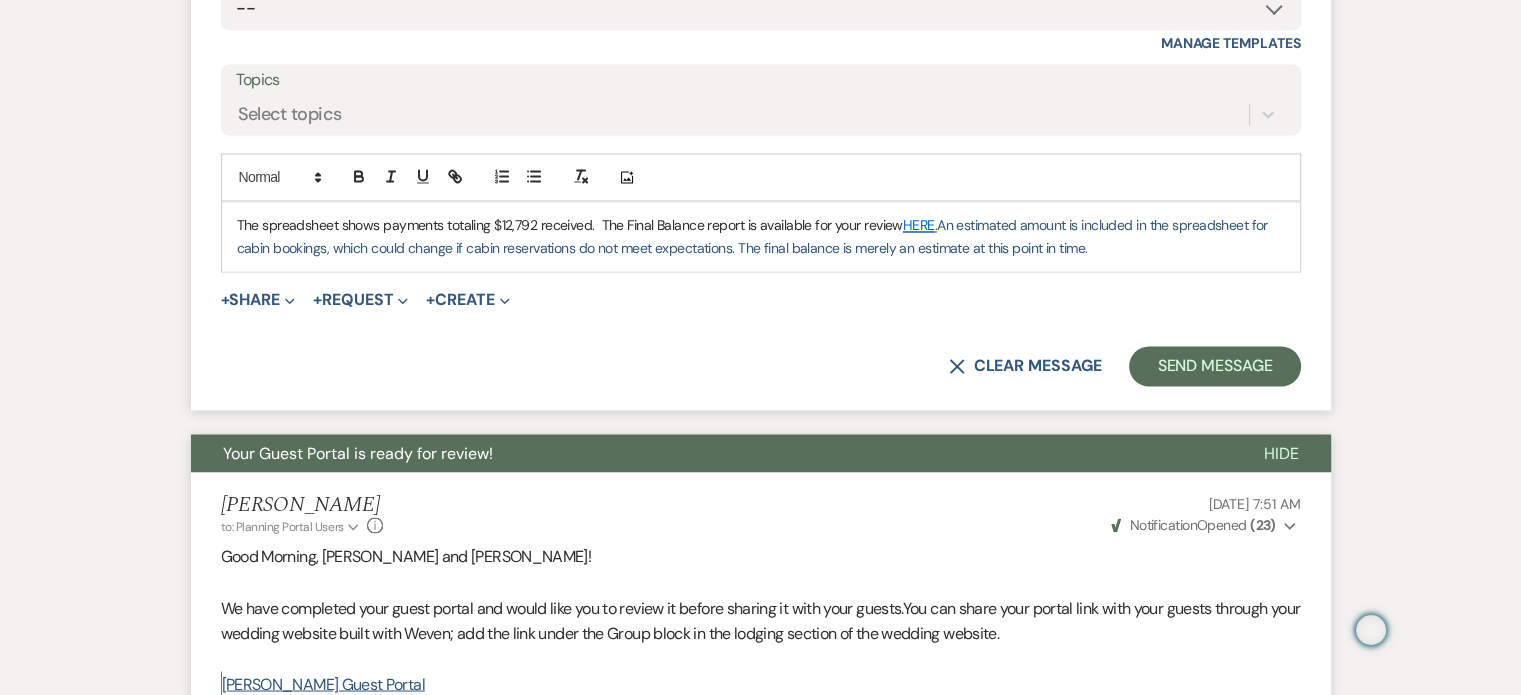 click on "The spreadsheet shows payments totaling $12,792 received.  The Final Balance report is available for your review  HERE .   An estimated amount is included in the spreadsheet for cabin bookings, which could change if cabin reservations do not meet expectations. The final balance is merely an estimate at this point in time." at bounding box center [761, 236] 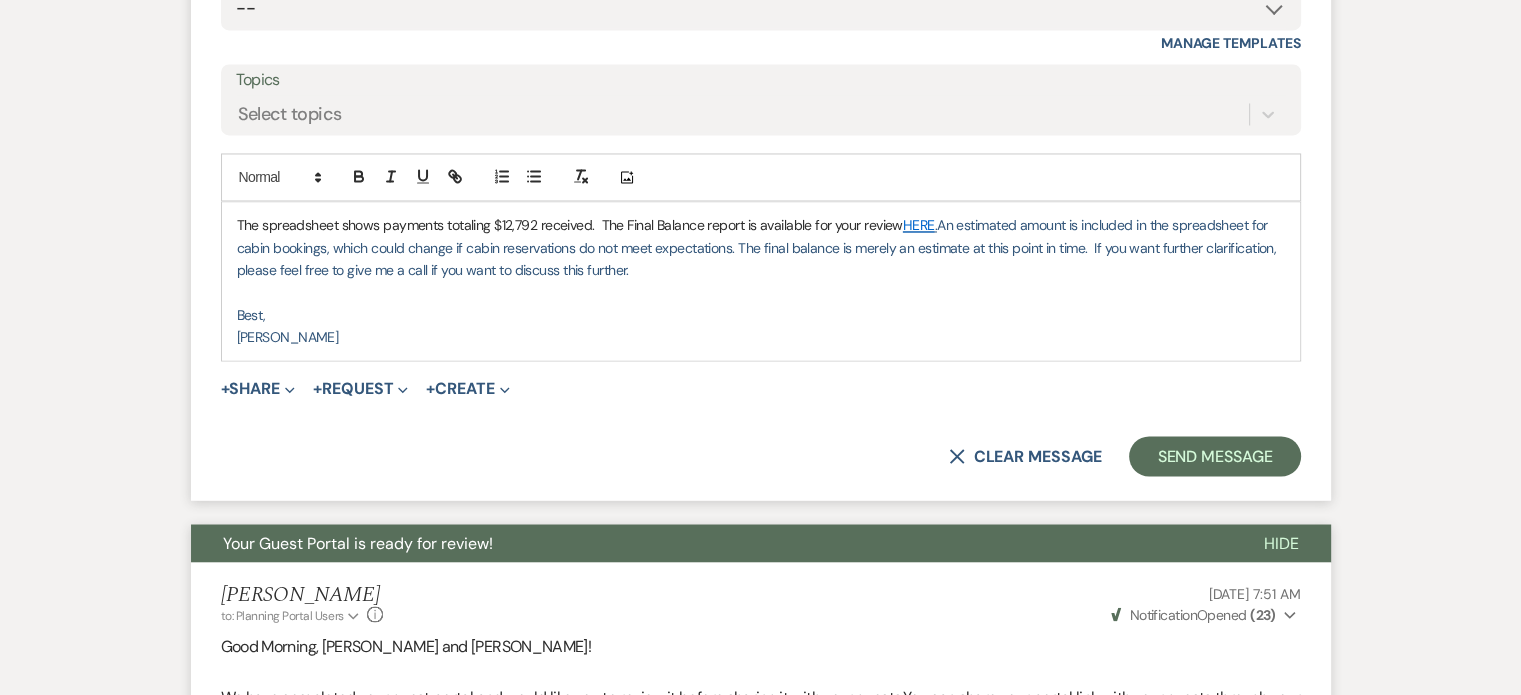 click on "An estimated amount is included in the spreadsheet for cabin bookings, which could change if cabin reservations do not meet expectations. The final balance is merely an estimate at this point in time.  If you want further clarification, please feel free to give me a call if you want to discuss this further." at bounding box center (758, 247) 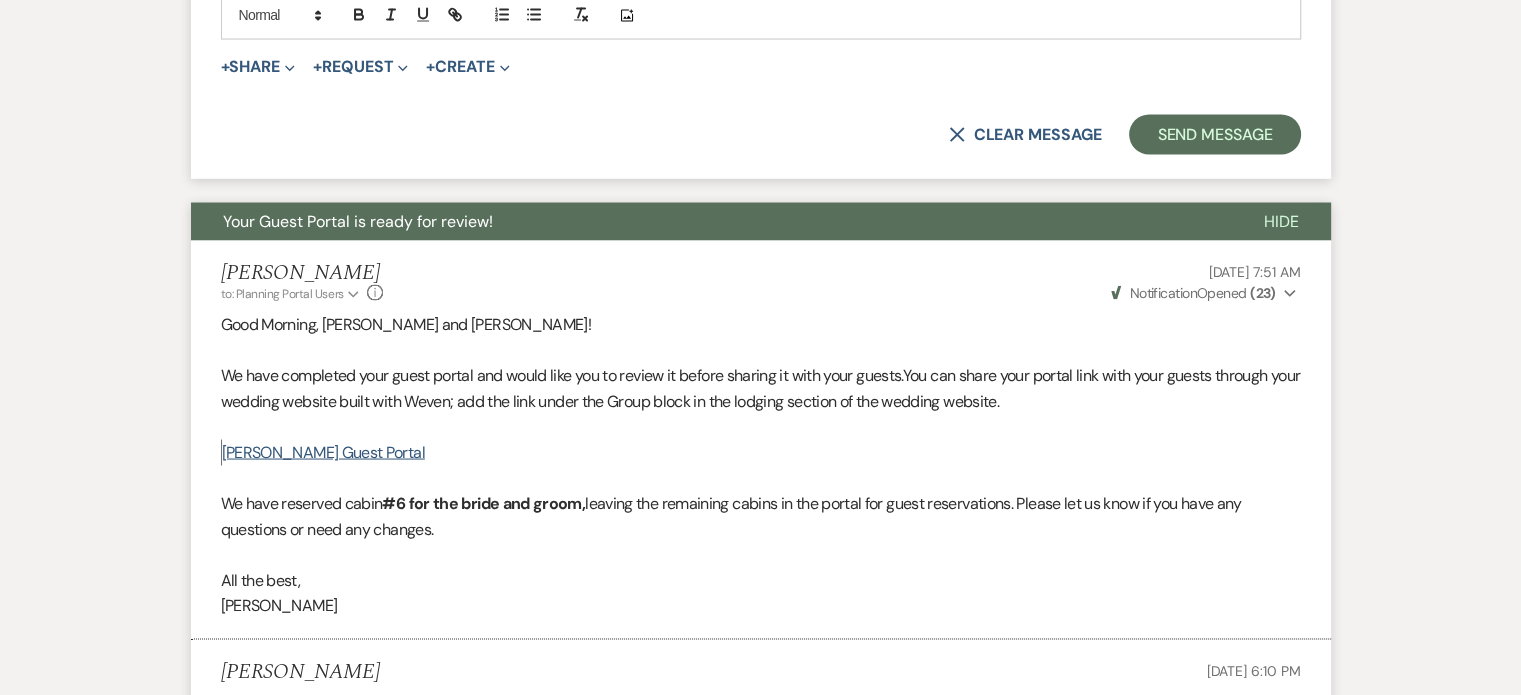 scroll, scrollTop: 3709, scrollLeft: 0, axis: vertical 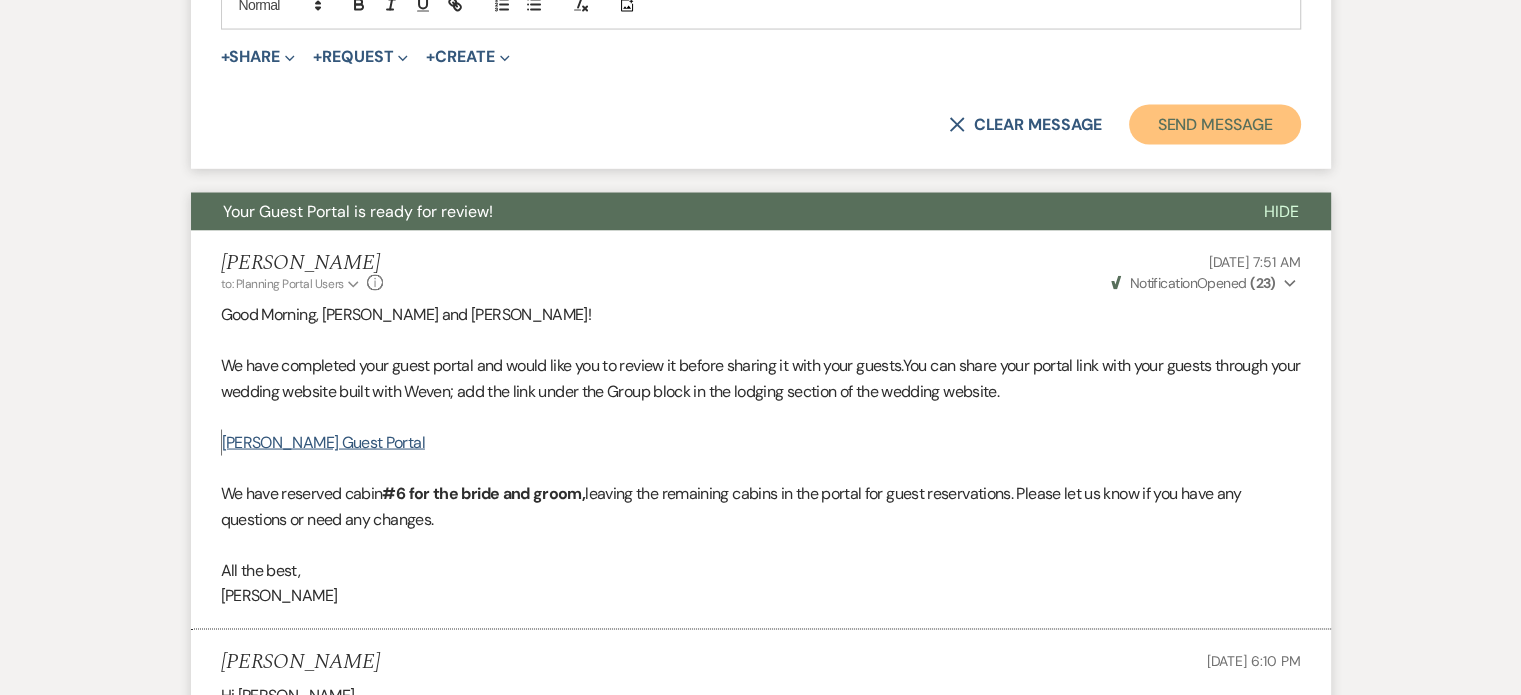 click on "Send Message" at bounding box center [1214, 124] 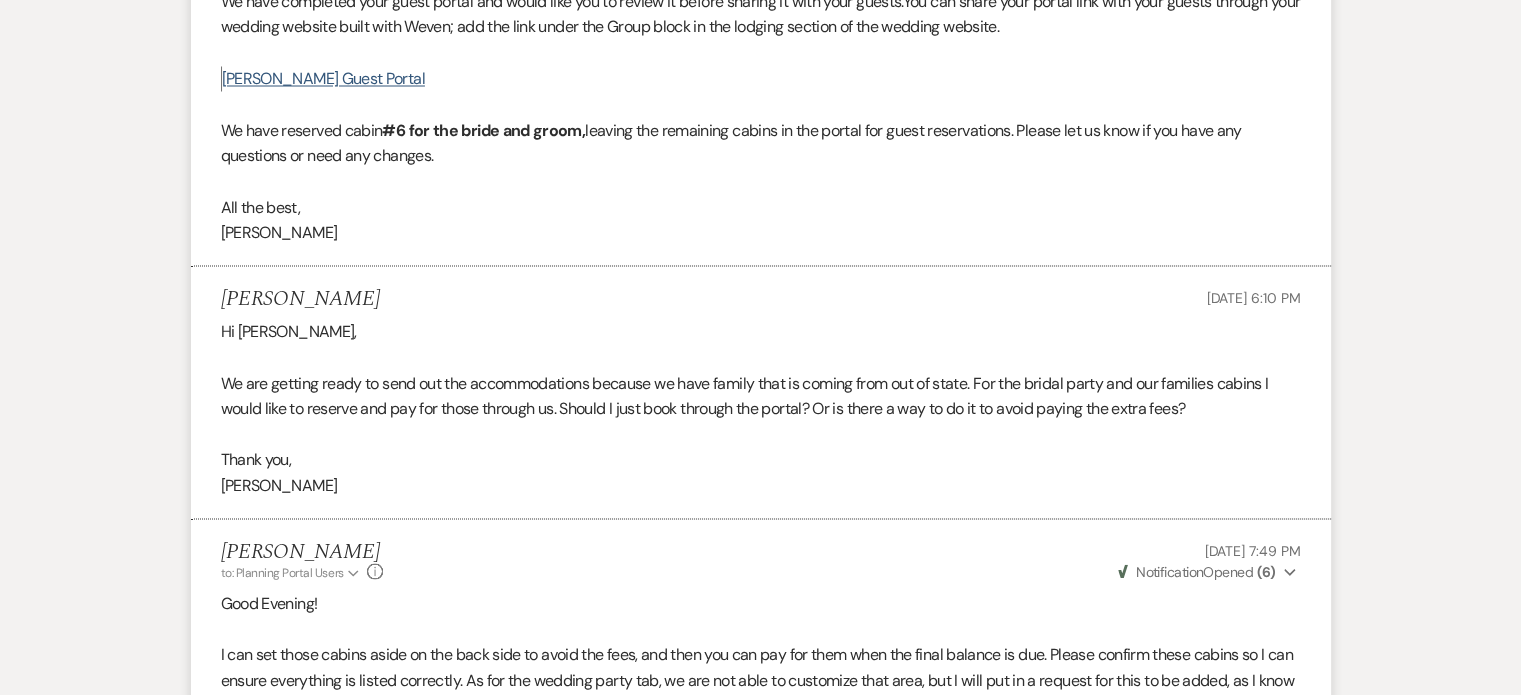 scroll, scrollTop: 4012, scrollLeft: 0, axis: vertical 